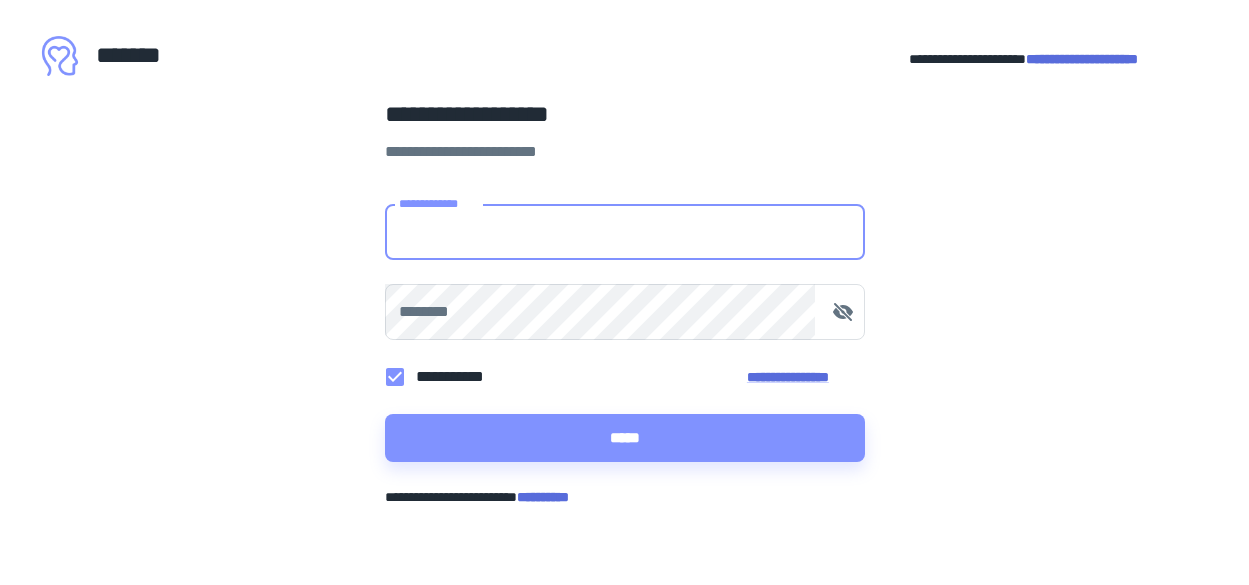 scroll, scrollTop: 0, scrollLeft: 0, axis: both 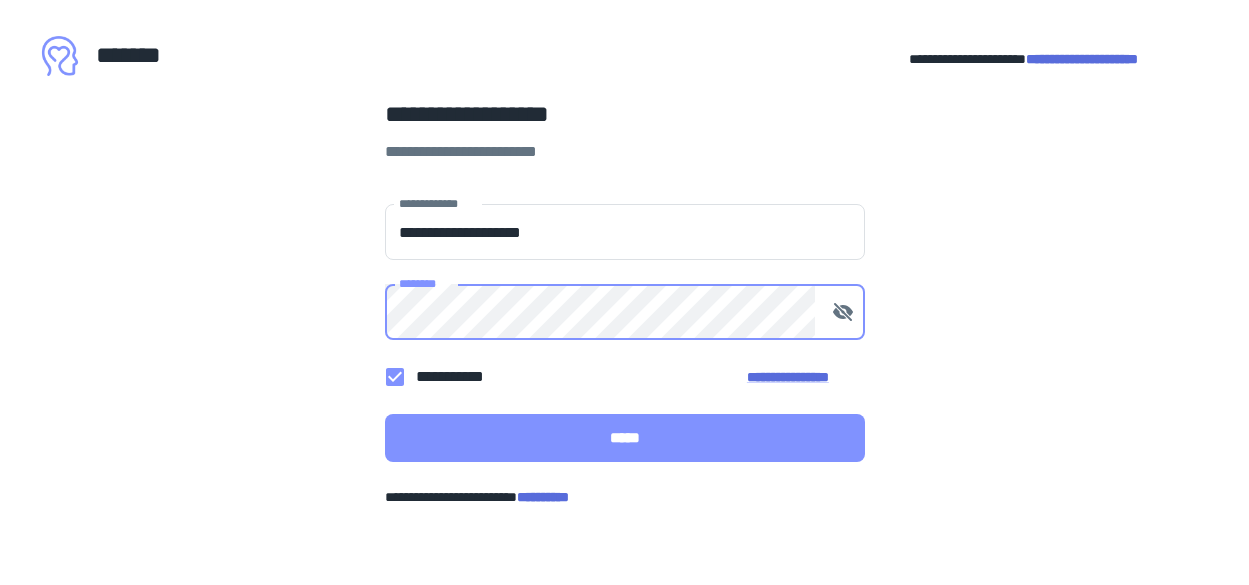 click on "*****" at bounding box center (625, 438) 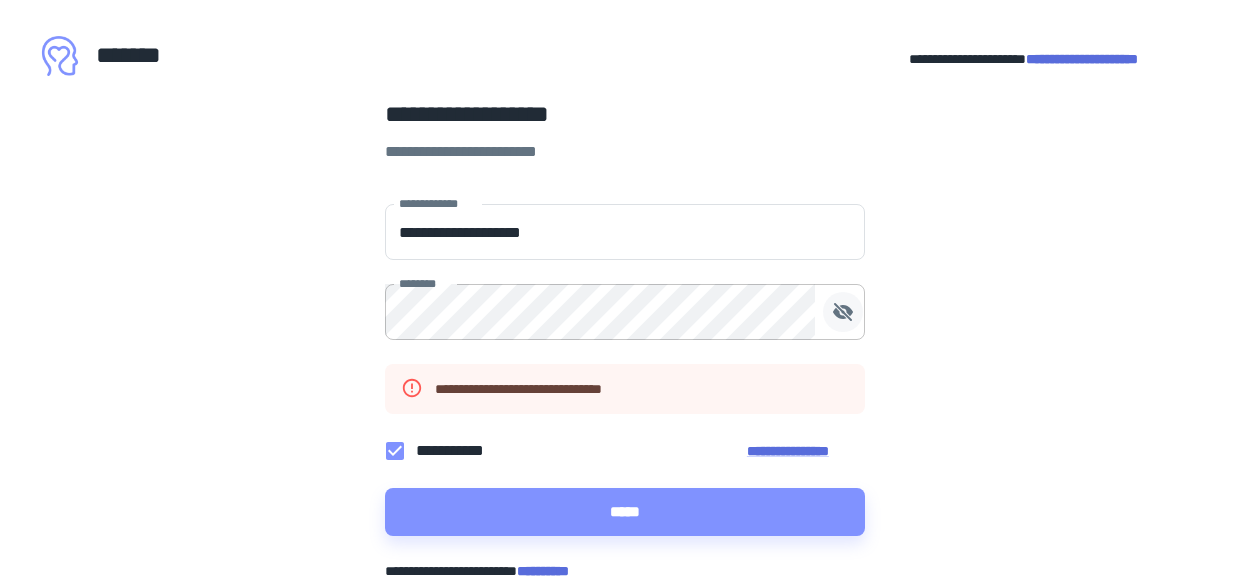 click 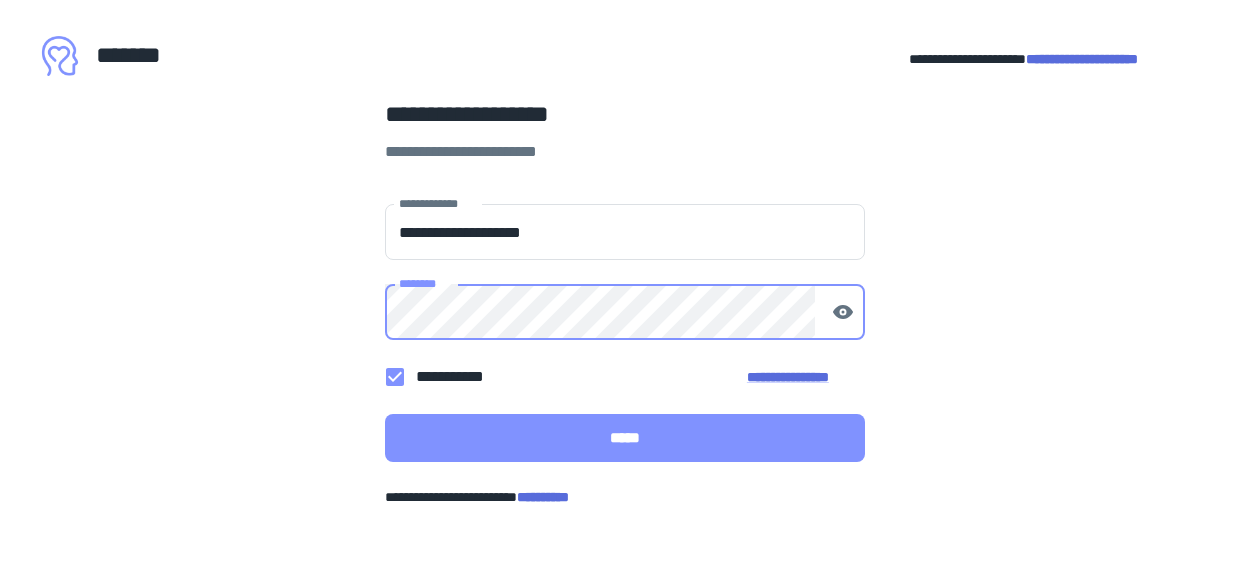 click on "*****" at bounding box center [625, 438] 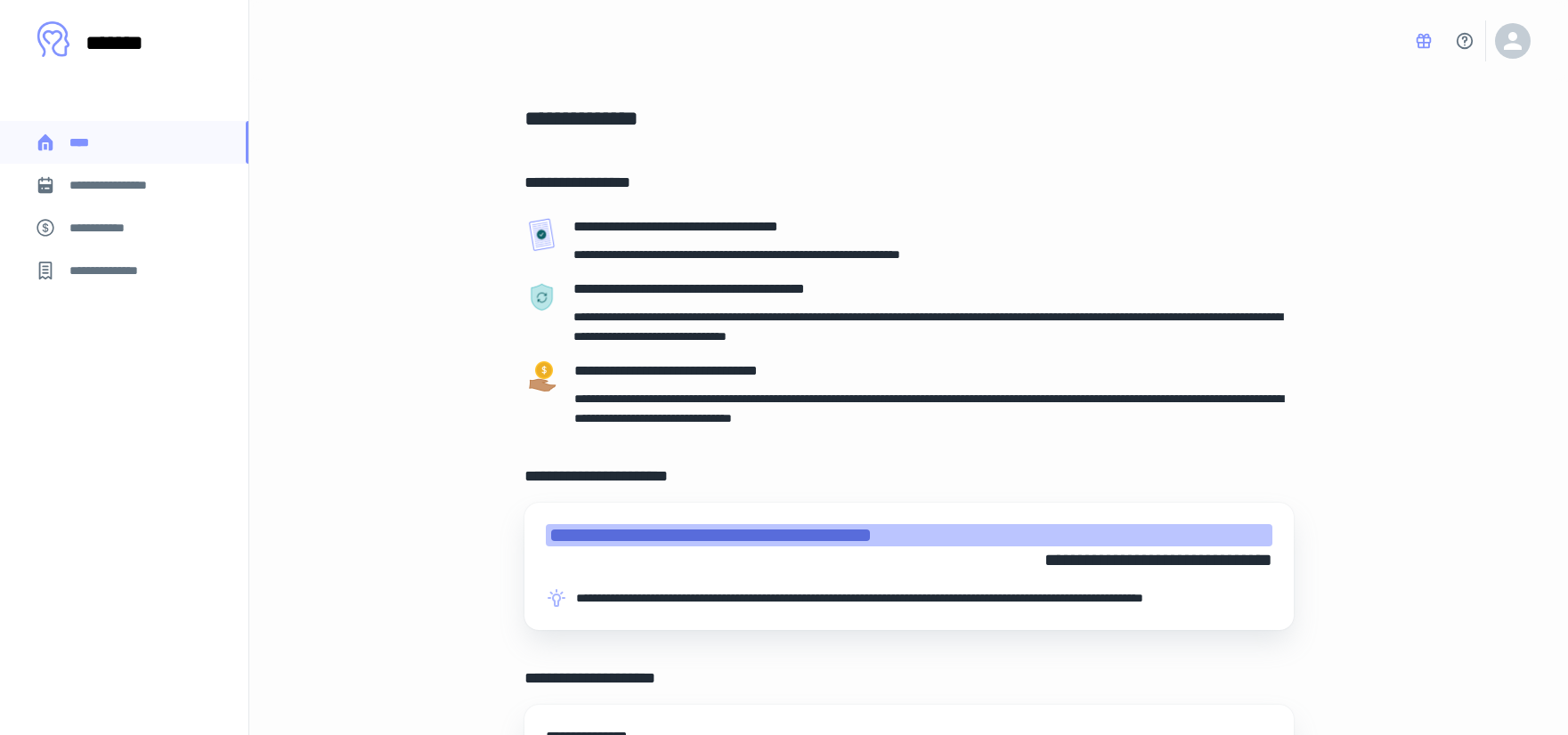 scroll, scrollTop: 0, scrollLeft: 0, axis: both 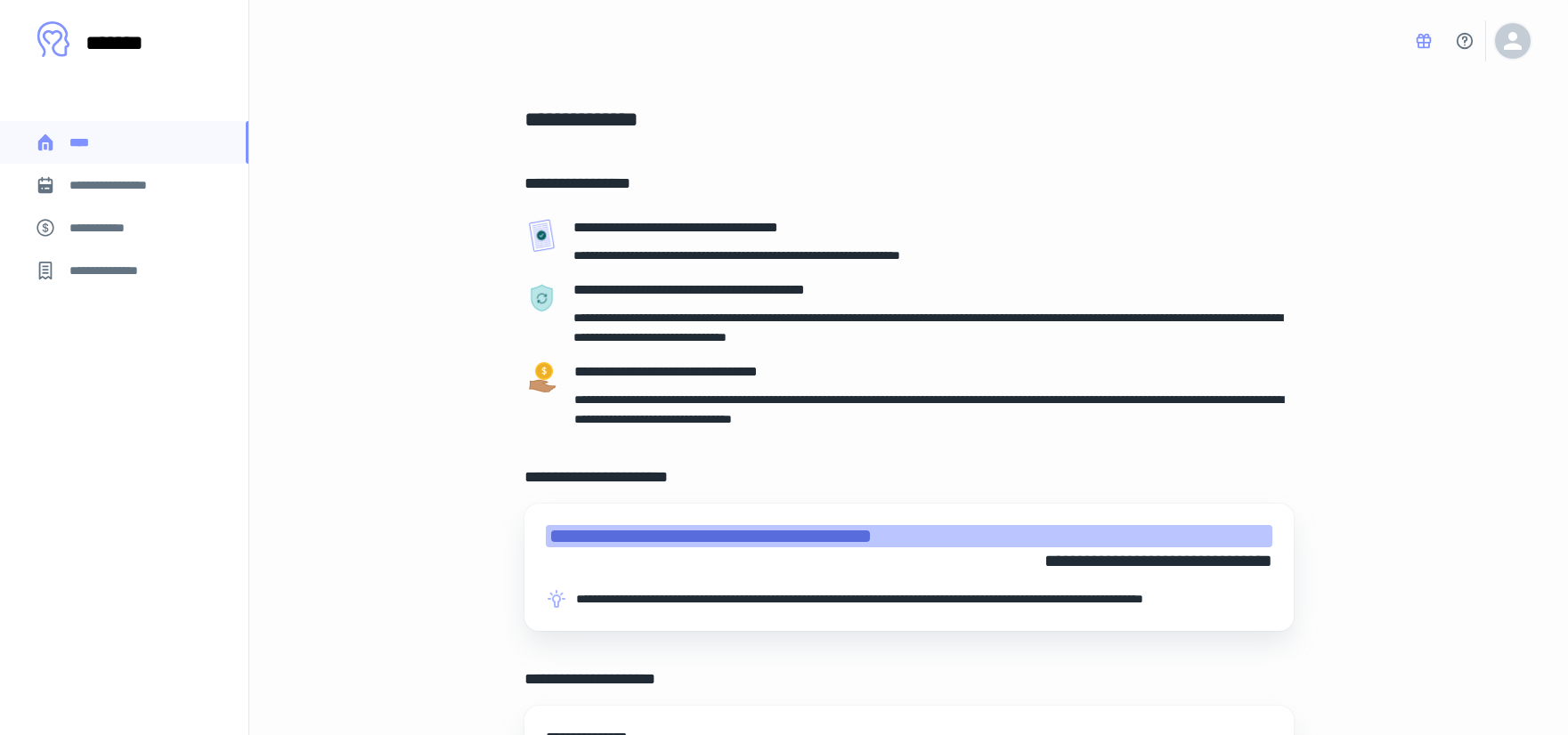 click 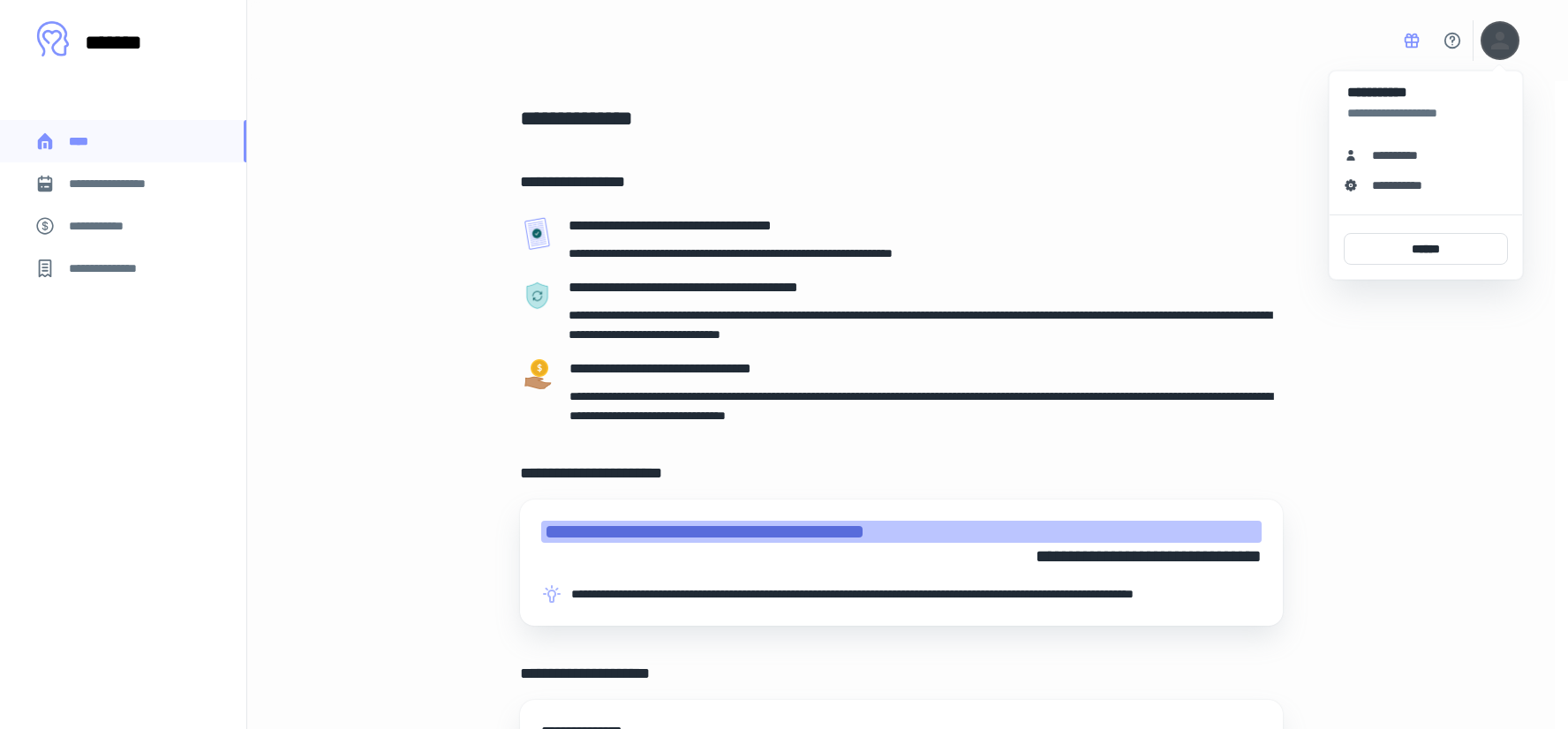 click on "**********" at bounding box center [1401, 155] 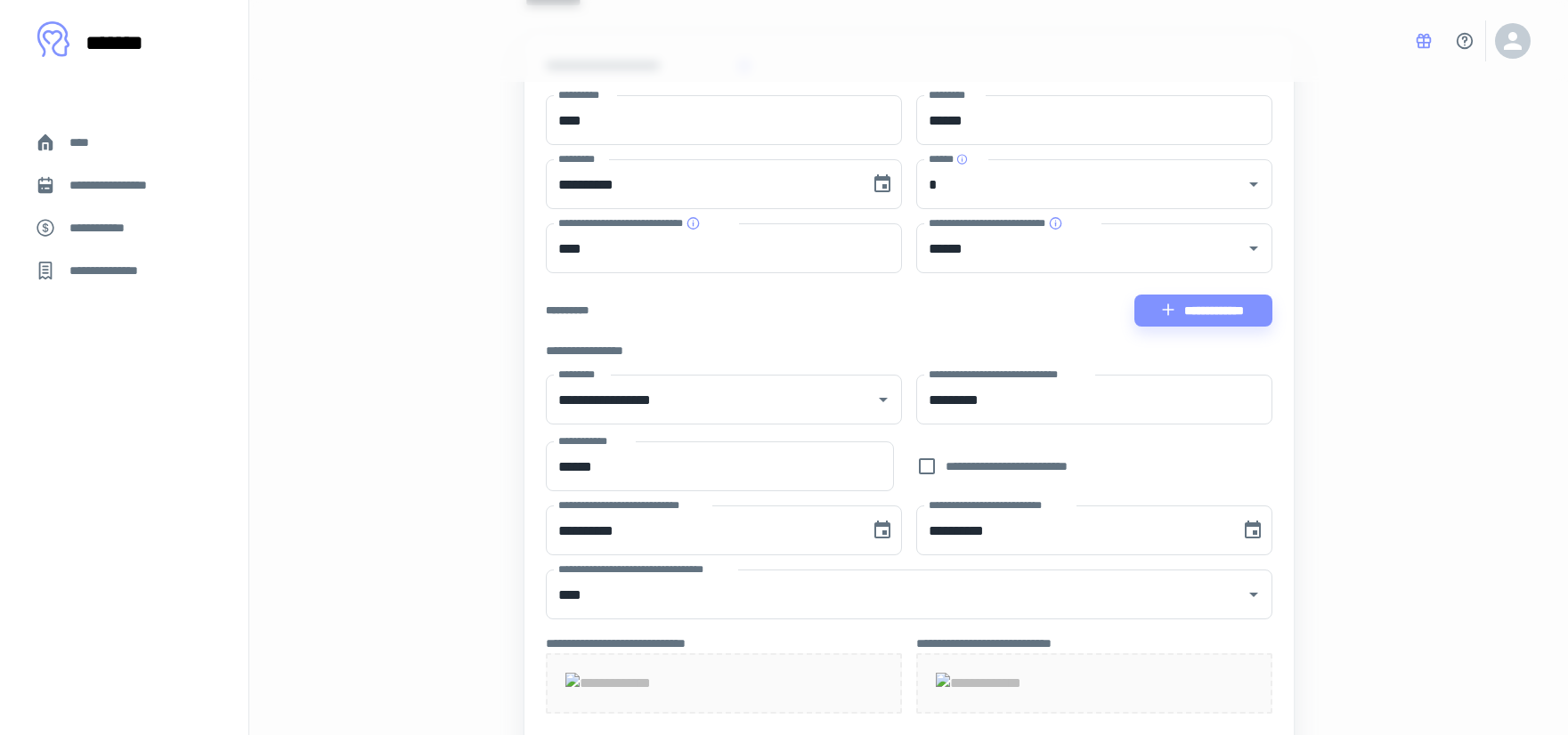 scroll, scrollTop: 178, scrollLeft: 0, axis: vertical 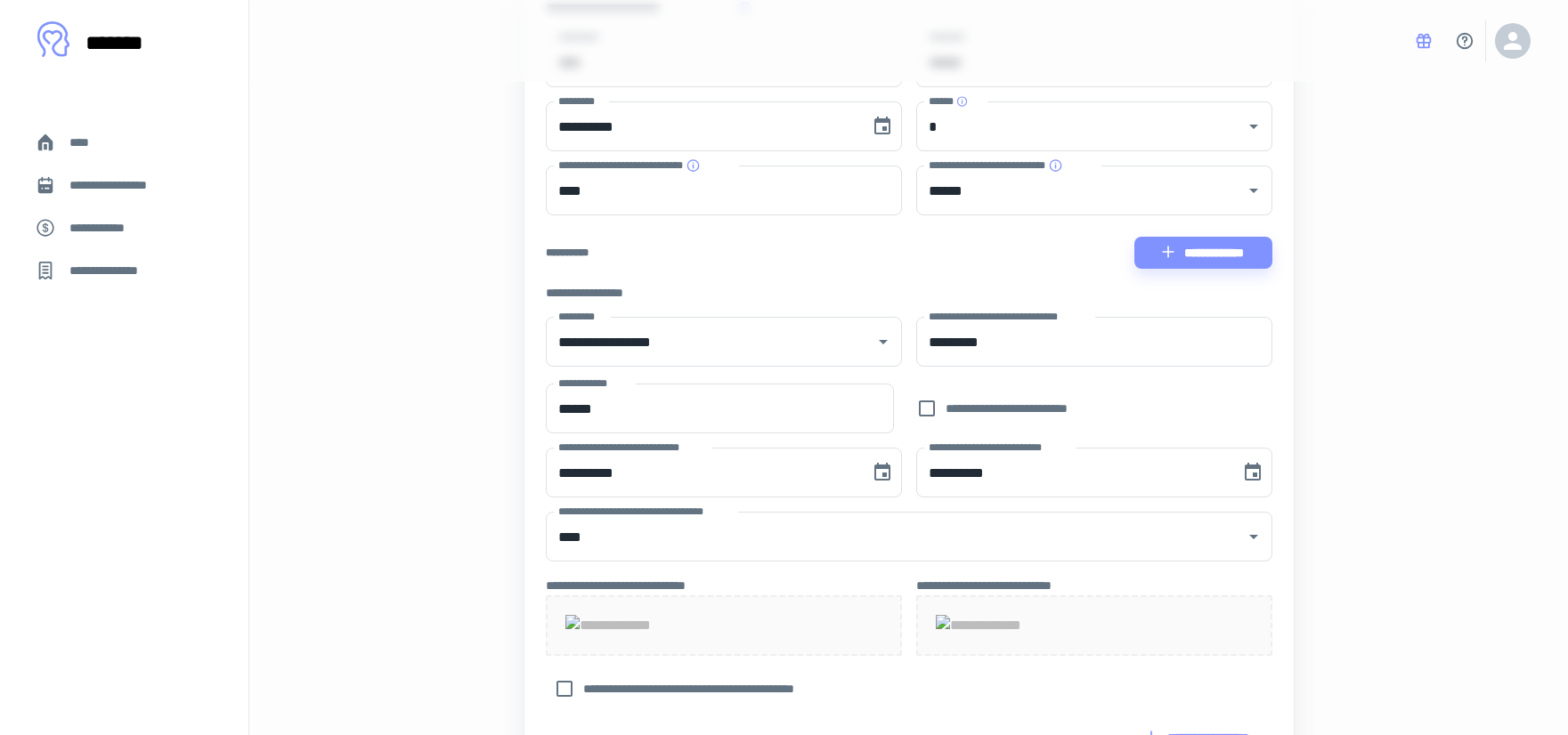 click on "[FIRST] [LAST] [PHONE] [EMAIL] [ADDRESS] [CITY] [STATE] [ZIP] [COUNTRY] [SSN] [DLN] [CC] [DOB] [AGE]" at bounding box center [909, 463] 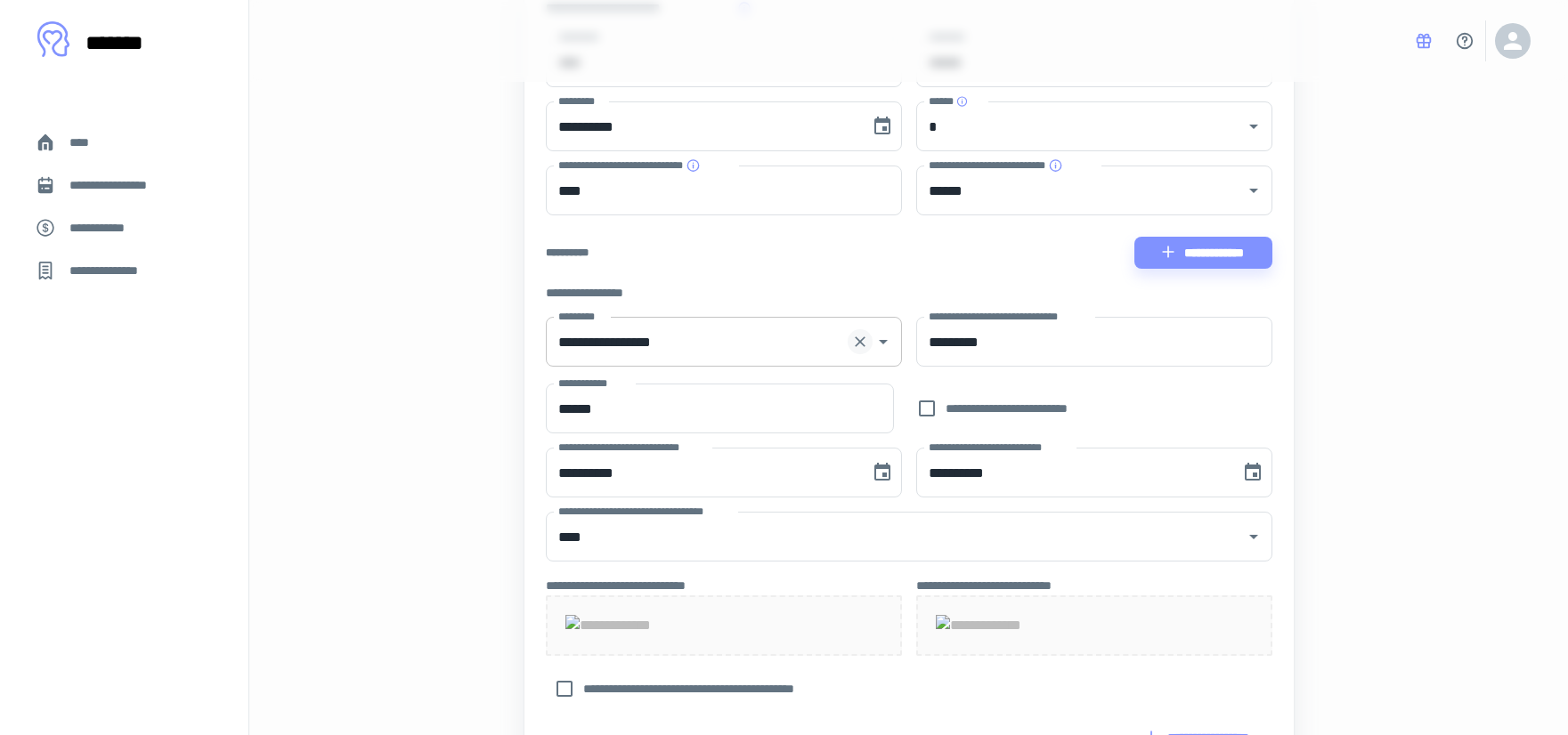 click 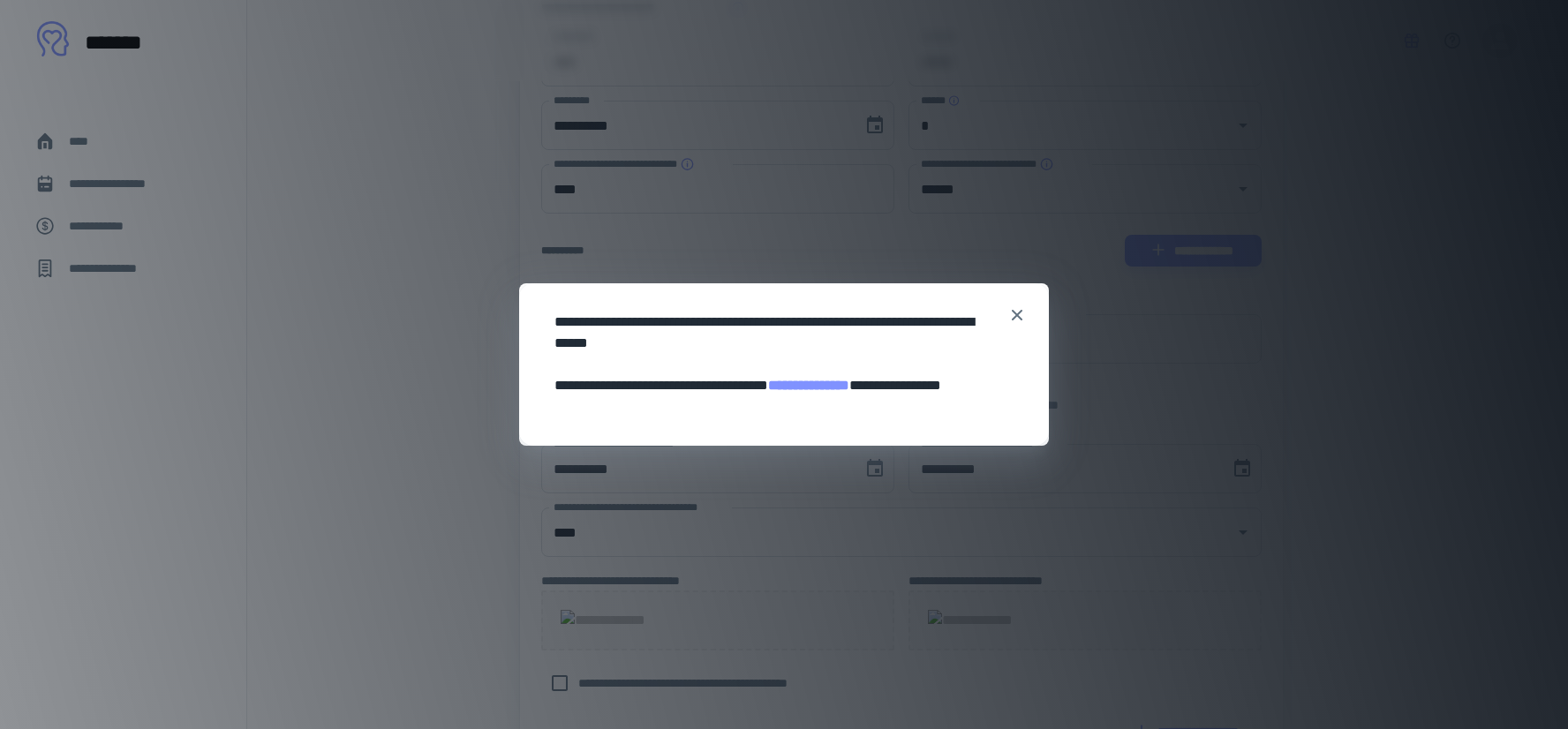 click on "**********" at bounding box center (809, 385) 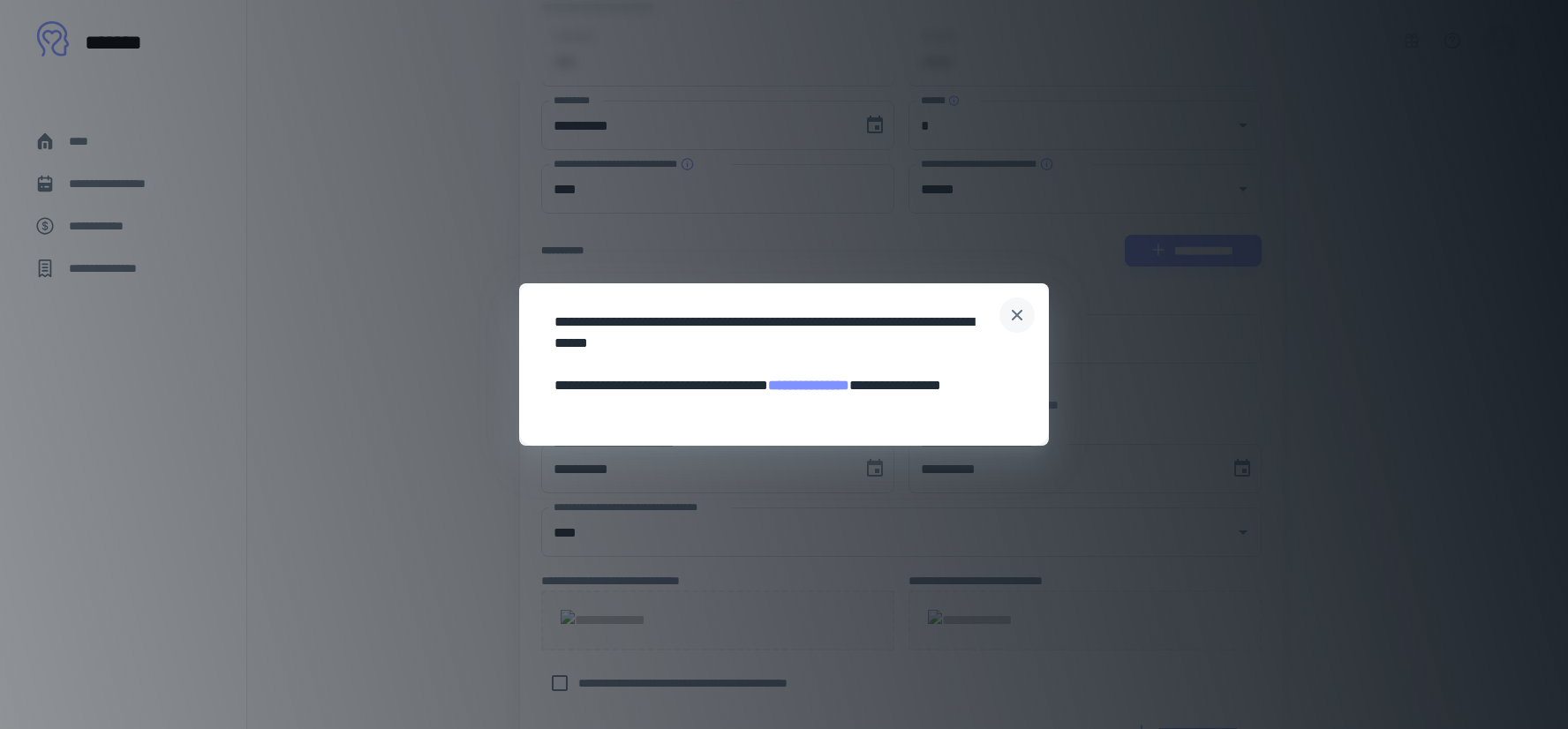 click 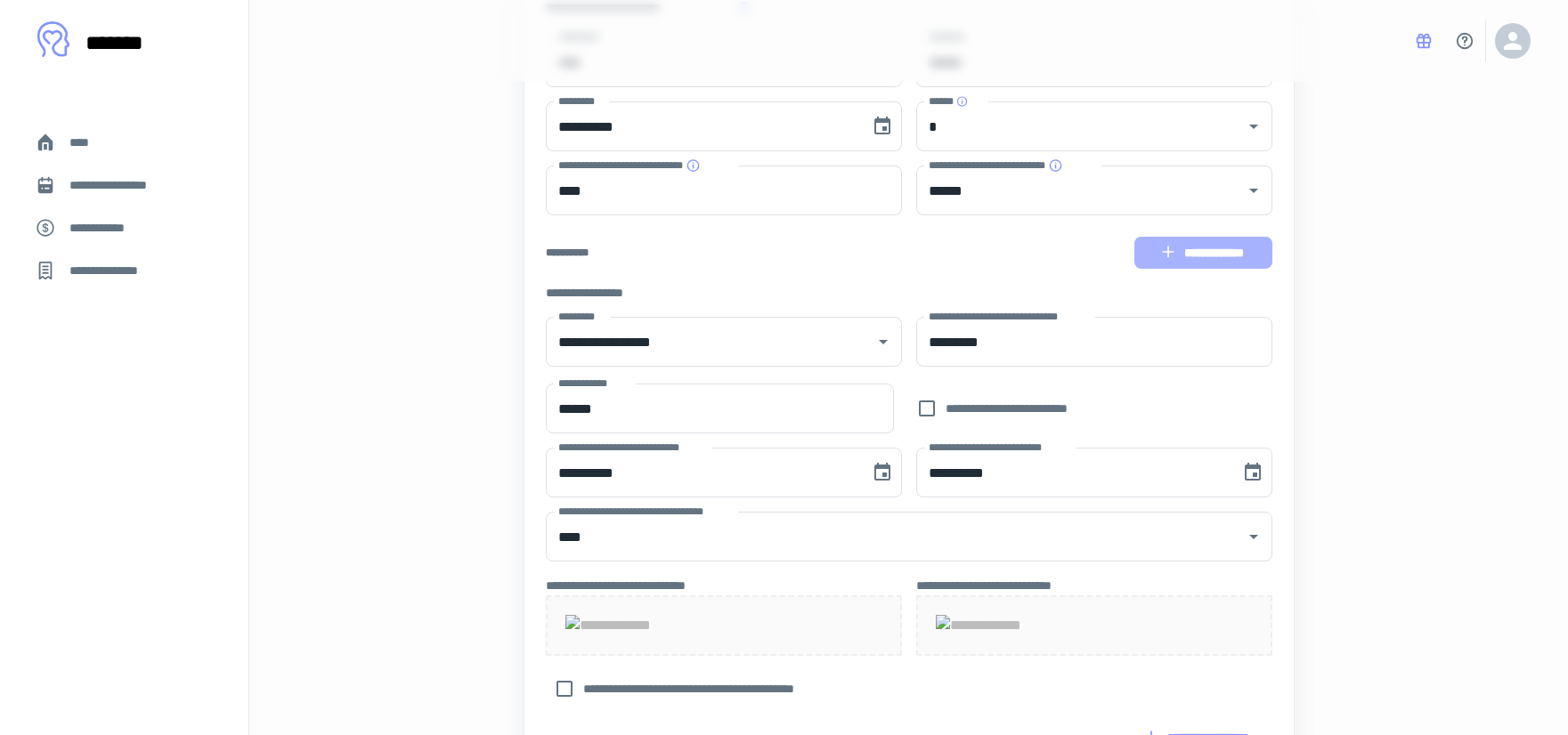 click on "**********" at bounding box center (1203, 253) 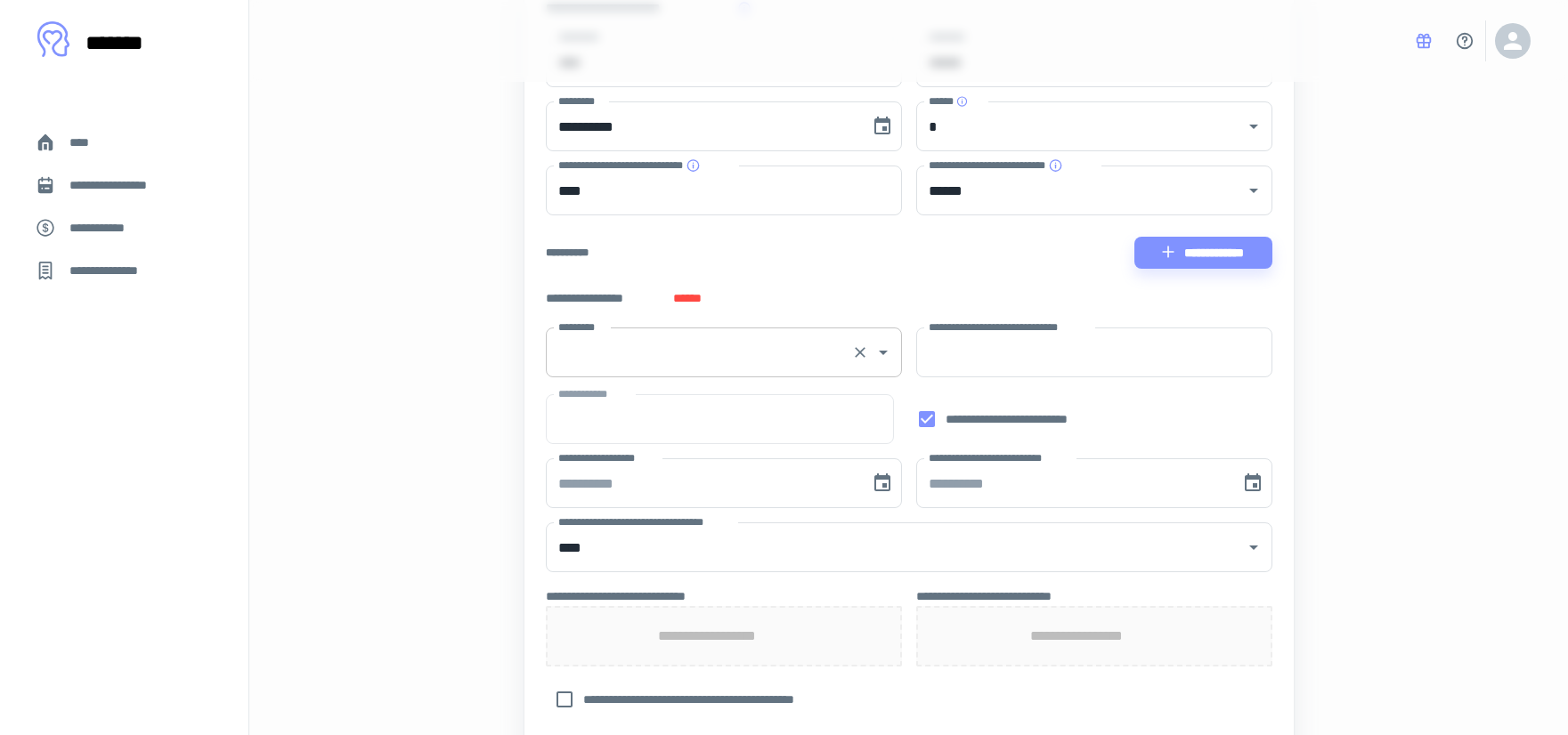 click on "*********" at bounding box center [699, 352] 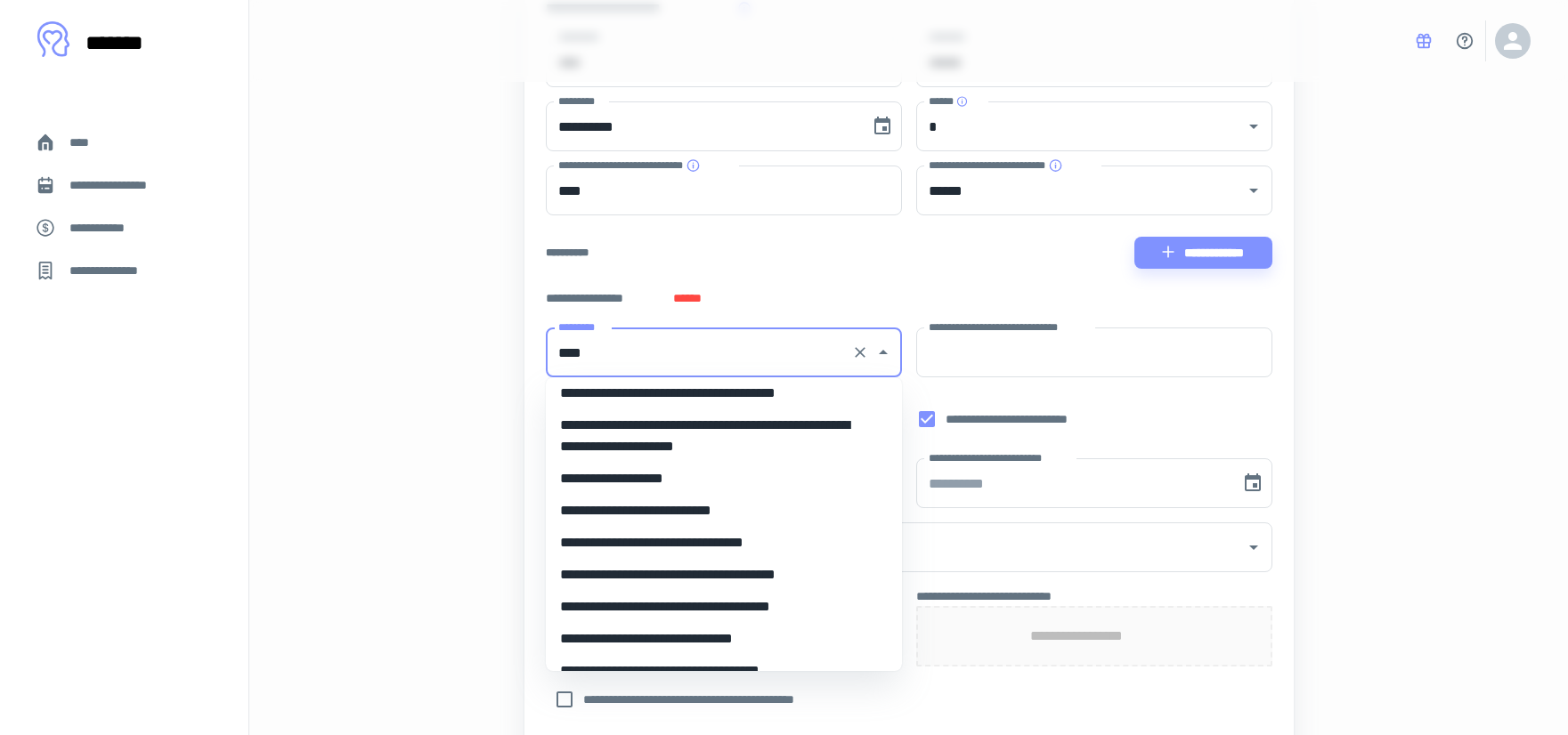 scroll, scrollTop: 534, scrollLeft: 0, axis: vertical 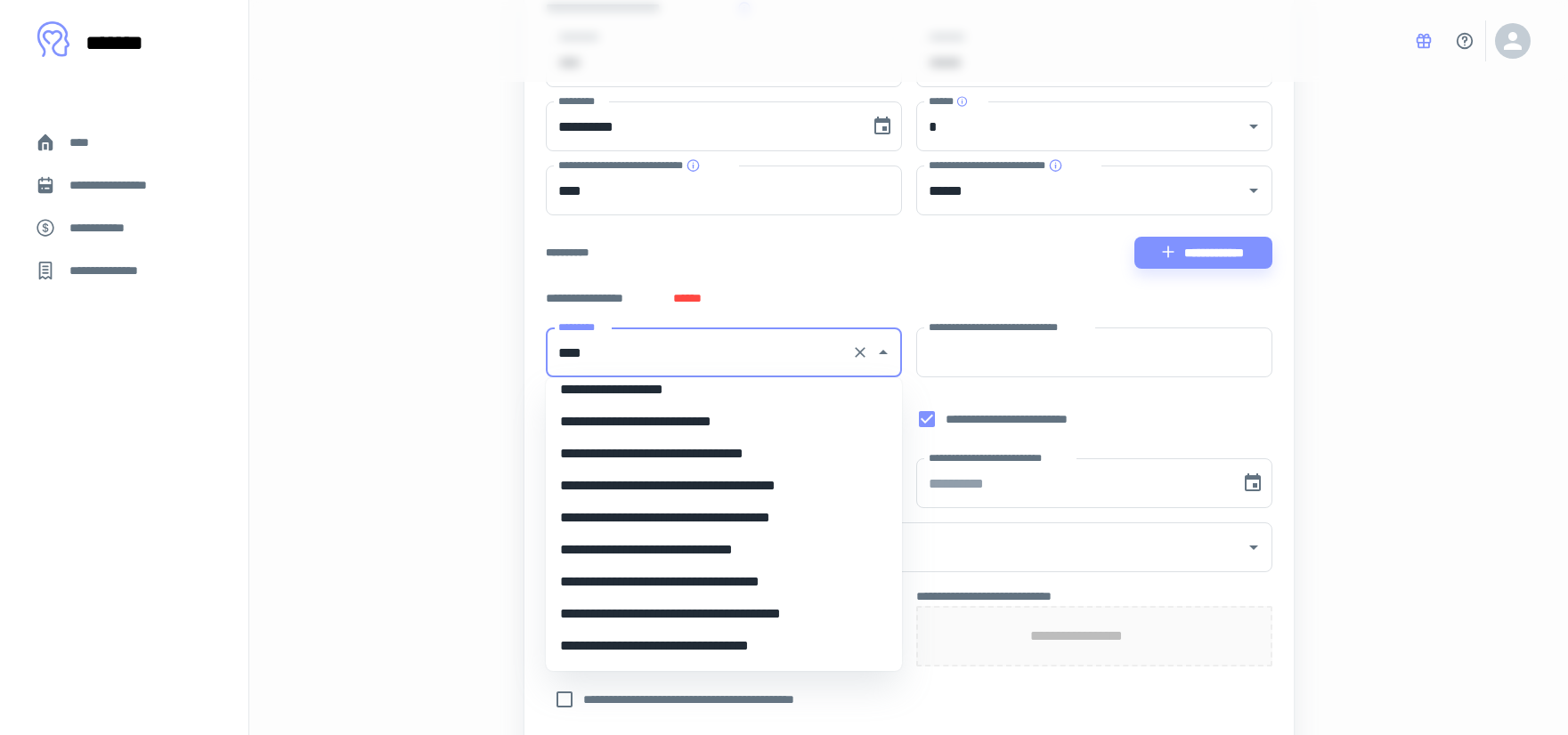 click on "**********" at bounding box center [717, 550] 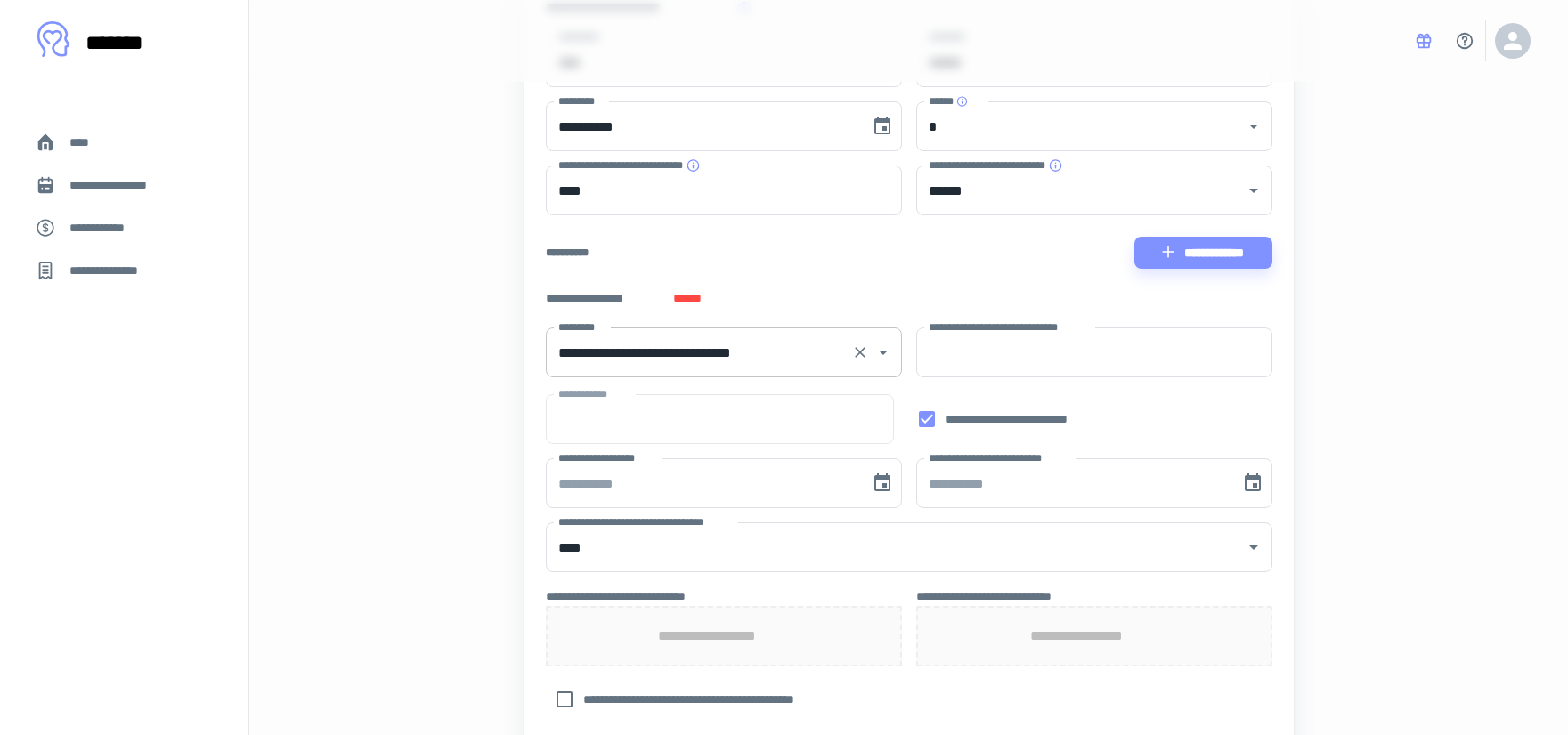 click on "**********" at bounding box center (699, 352) 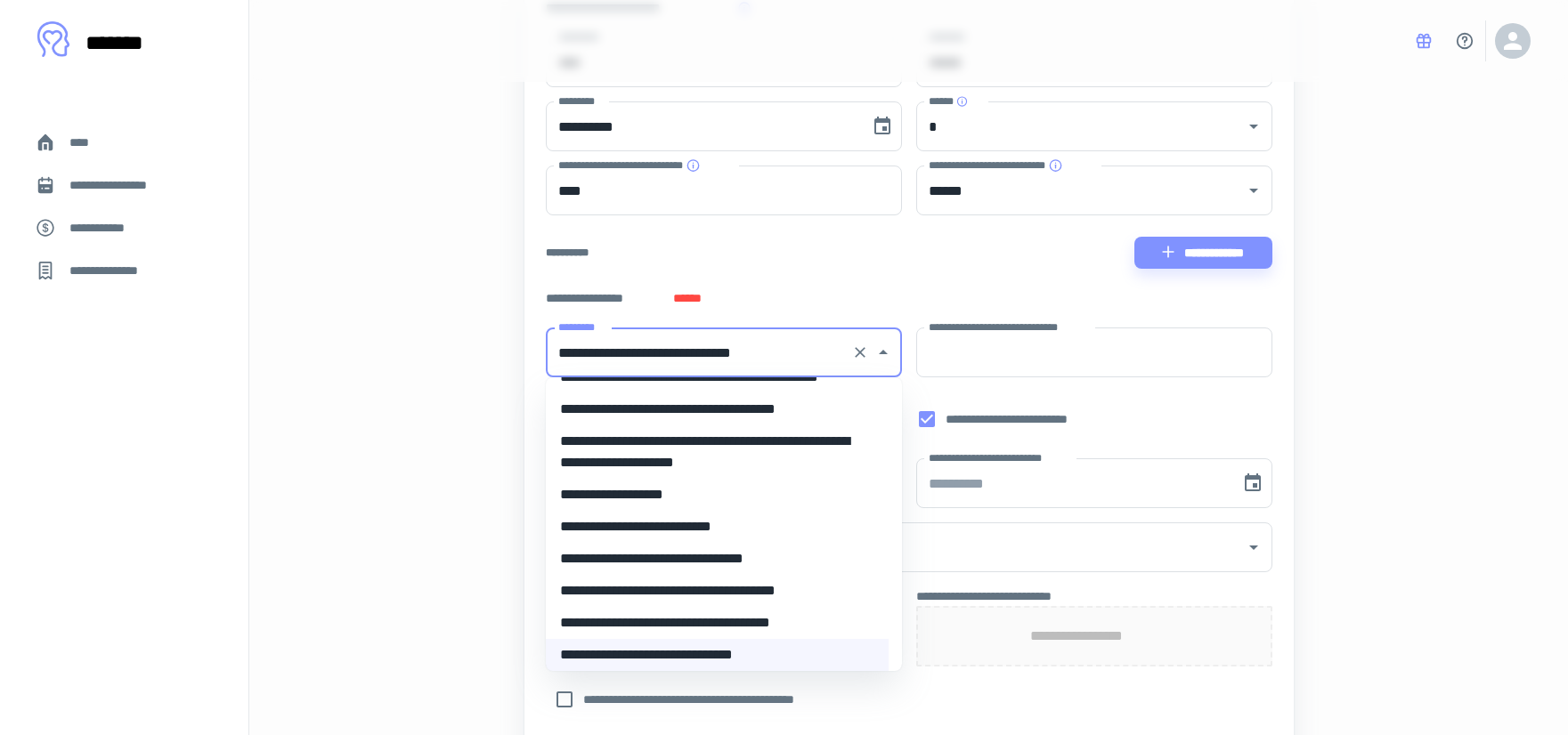 scroll, scrollTop: 1180, scrollLeft: 0, axis: vertical 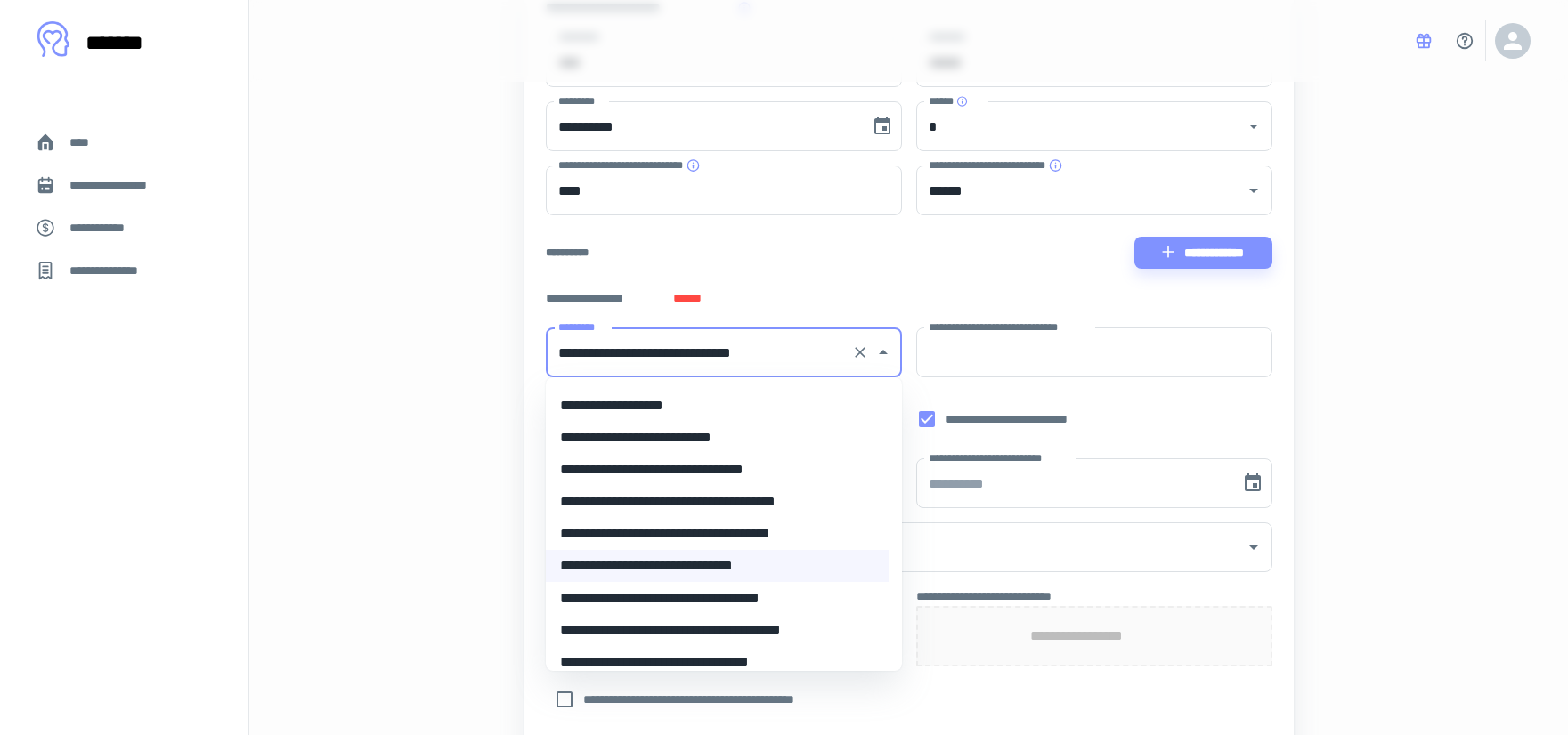 click on "**********" at bounding box center (717, 598) 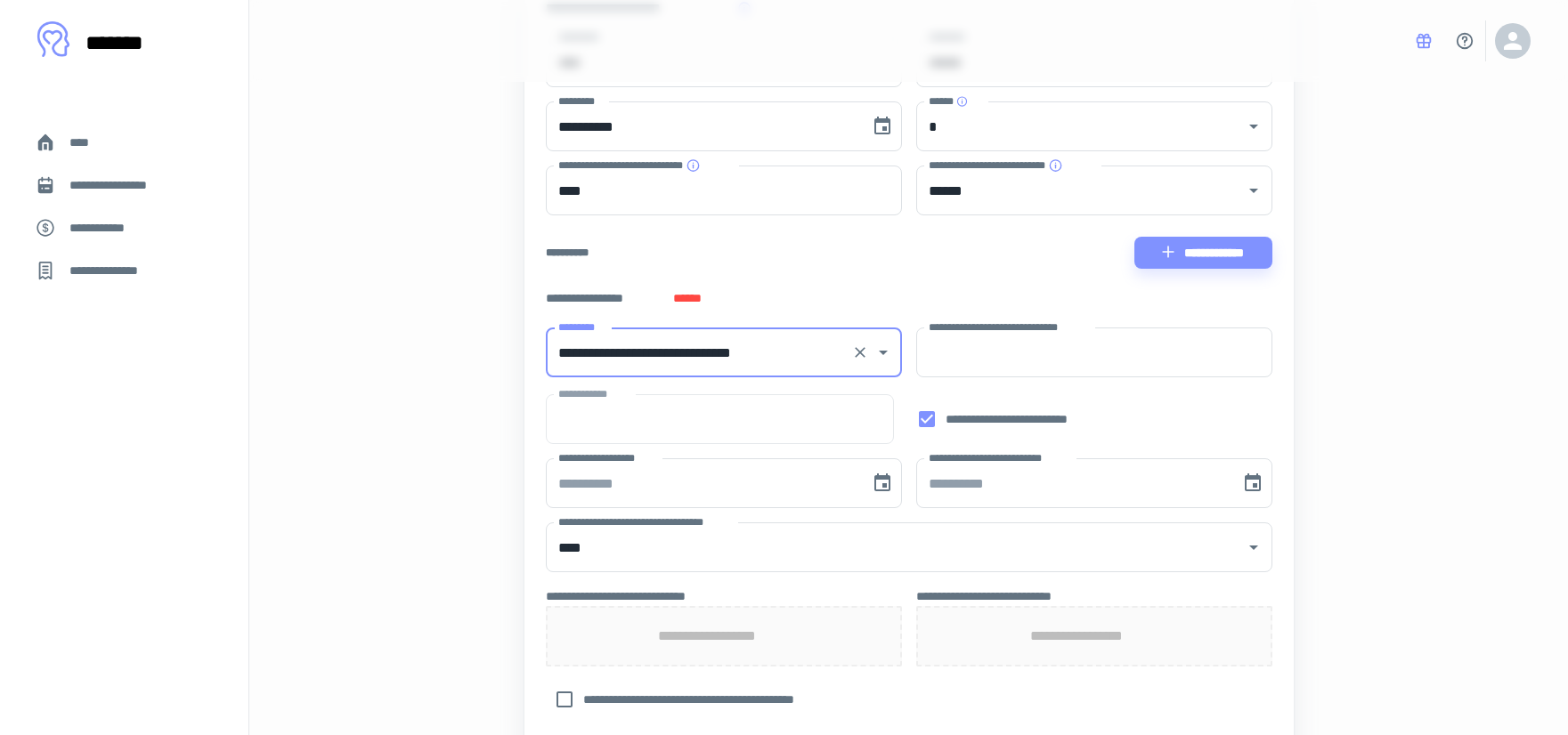 type on "**********" 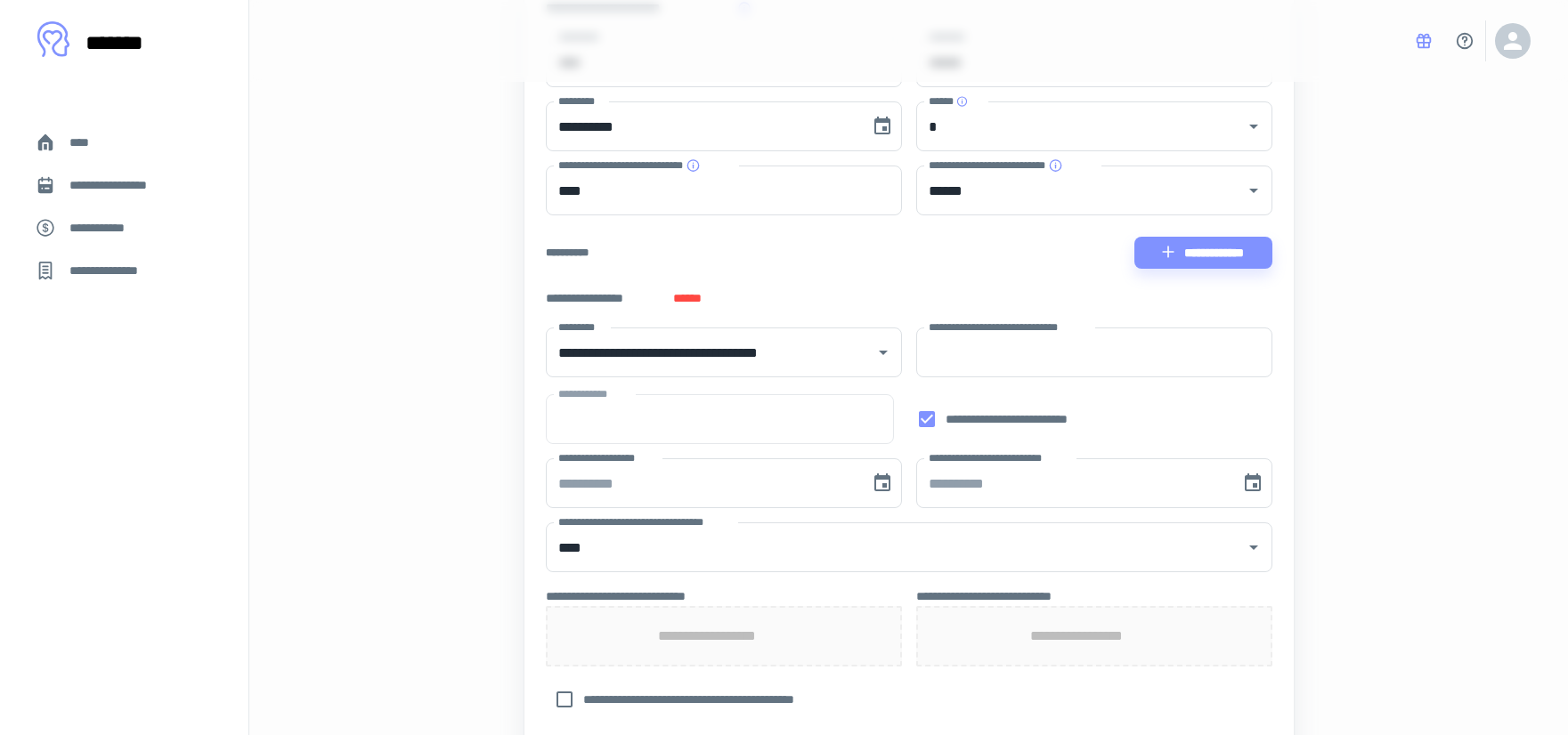 click on "[FIRST] [LAST] [PHONE] [EMAIL] [ADDRESS] [CITY] [STATE] [ZIP] [COUNTRY] [SSN] [DLN] [CC] [DOB] [AGE]" at bounding box center [909, 497] 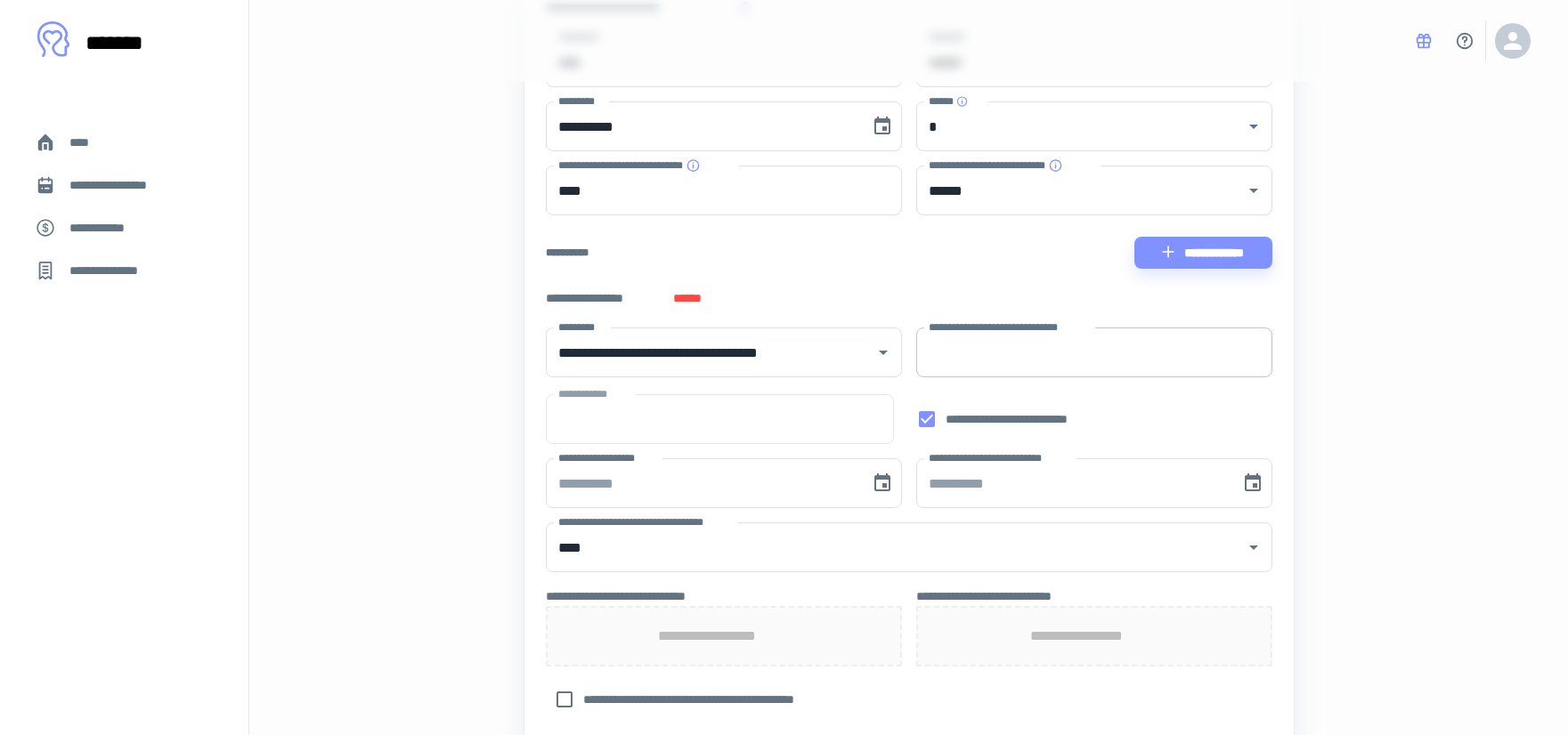 click on "**********" at bounding box center (1094, 352) 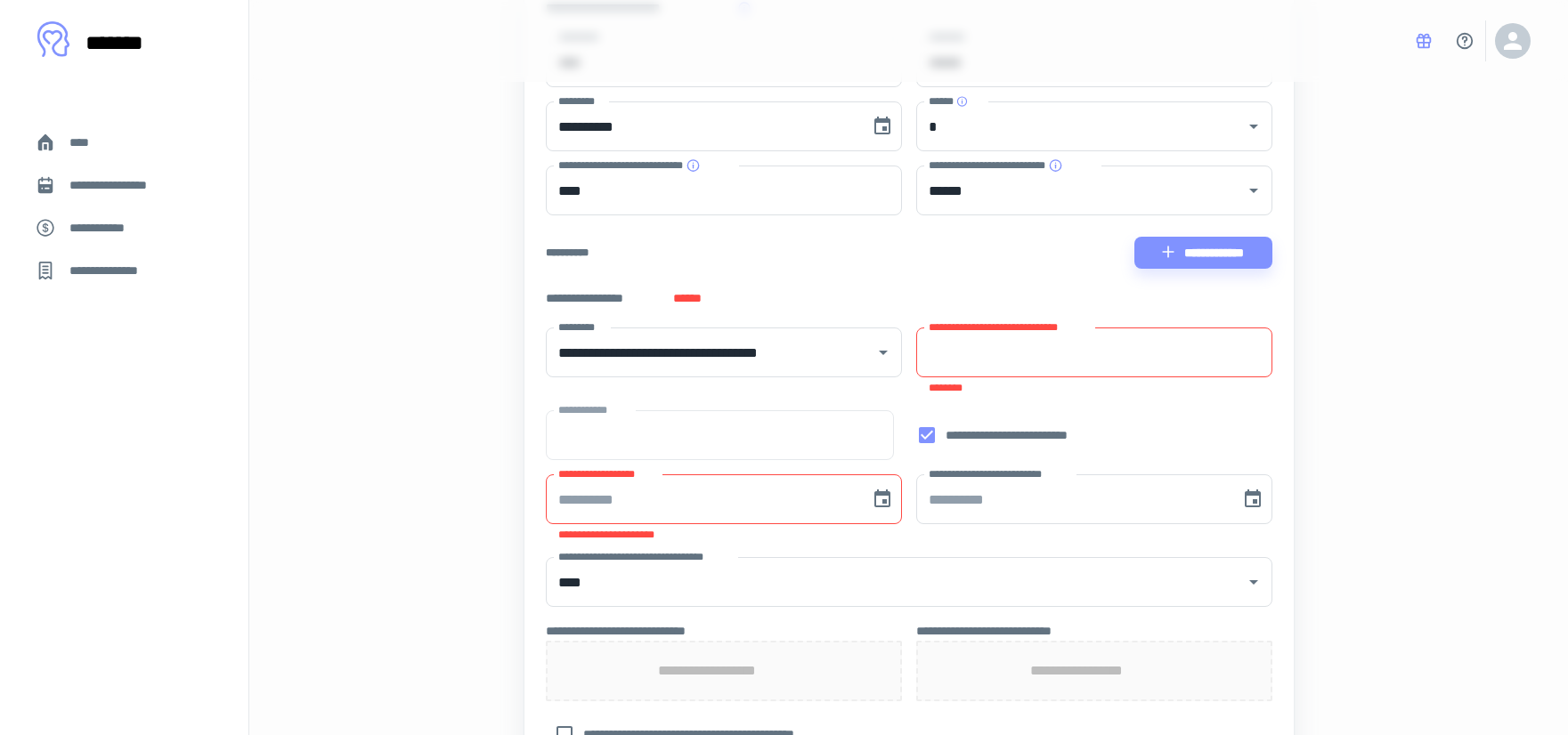 click on "**********" at bounding box center (1094, 352) 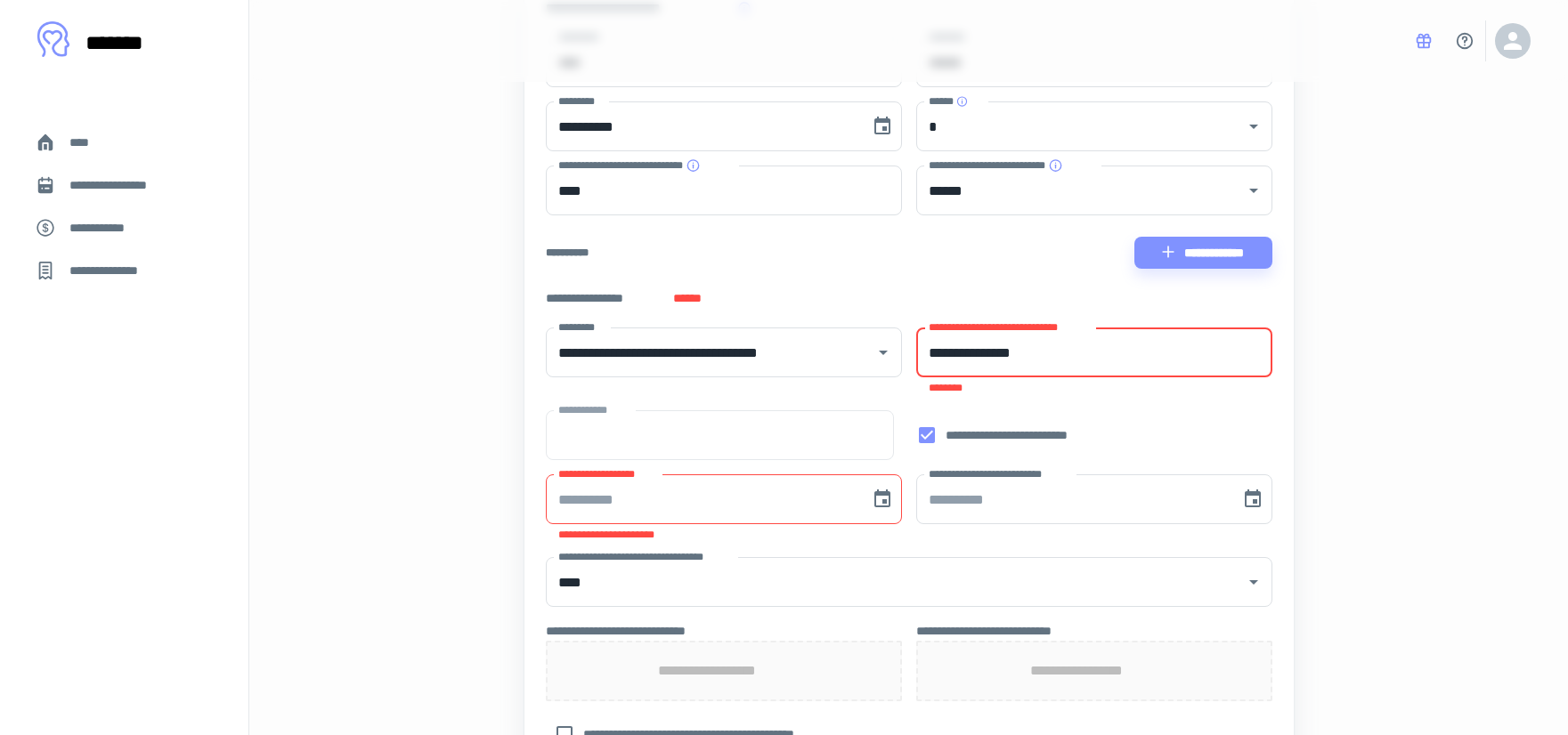 type on "**********" 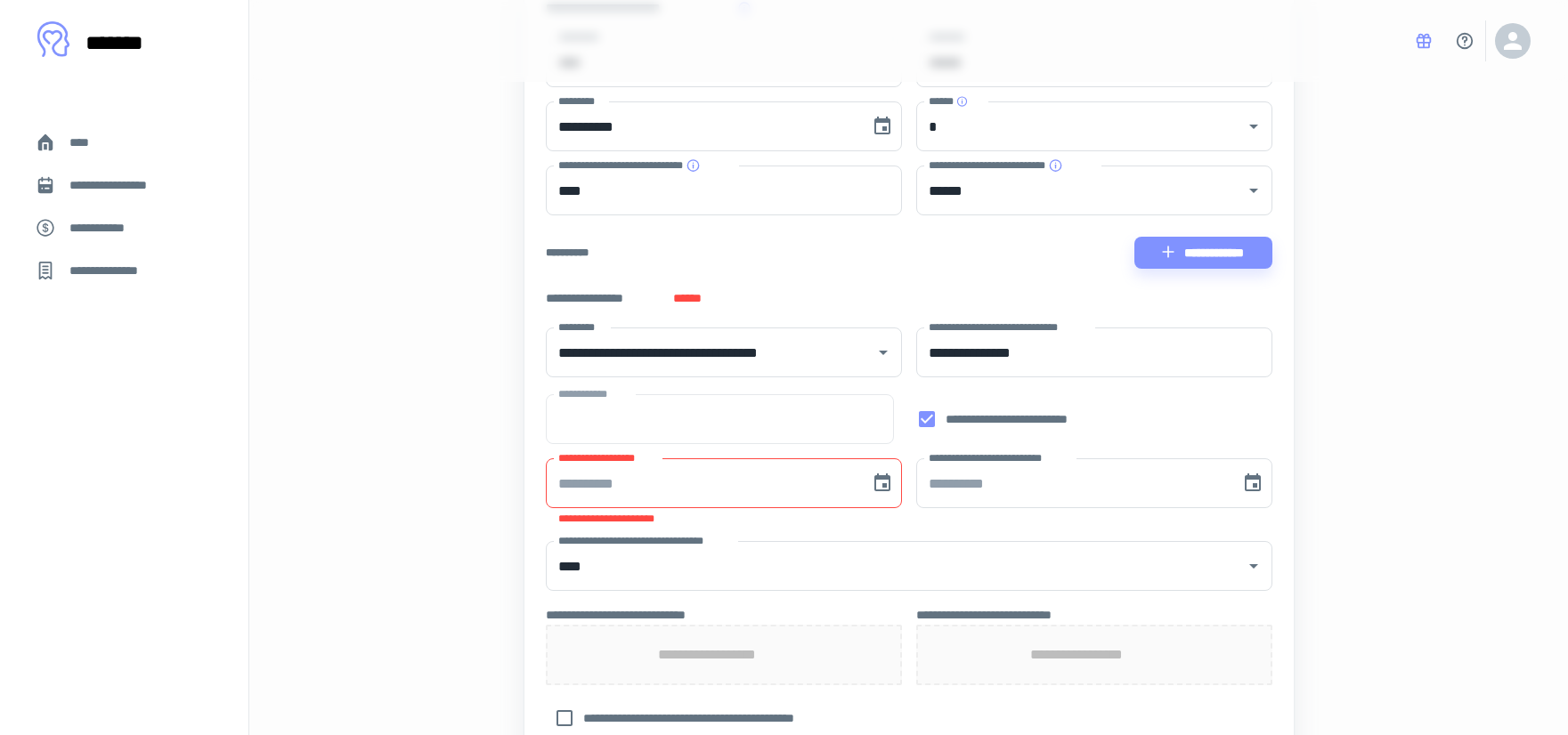 click on "[FIRST] [LAST] [PHONE] [EMAIL] [ADDRESS] [CITY] [STATE] [ZIP] [COUNTRY] [SSN] [DLN] [CC] [DOB] [AGE]" at bounding box center (909, 676) 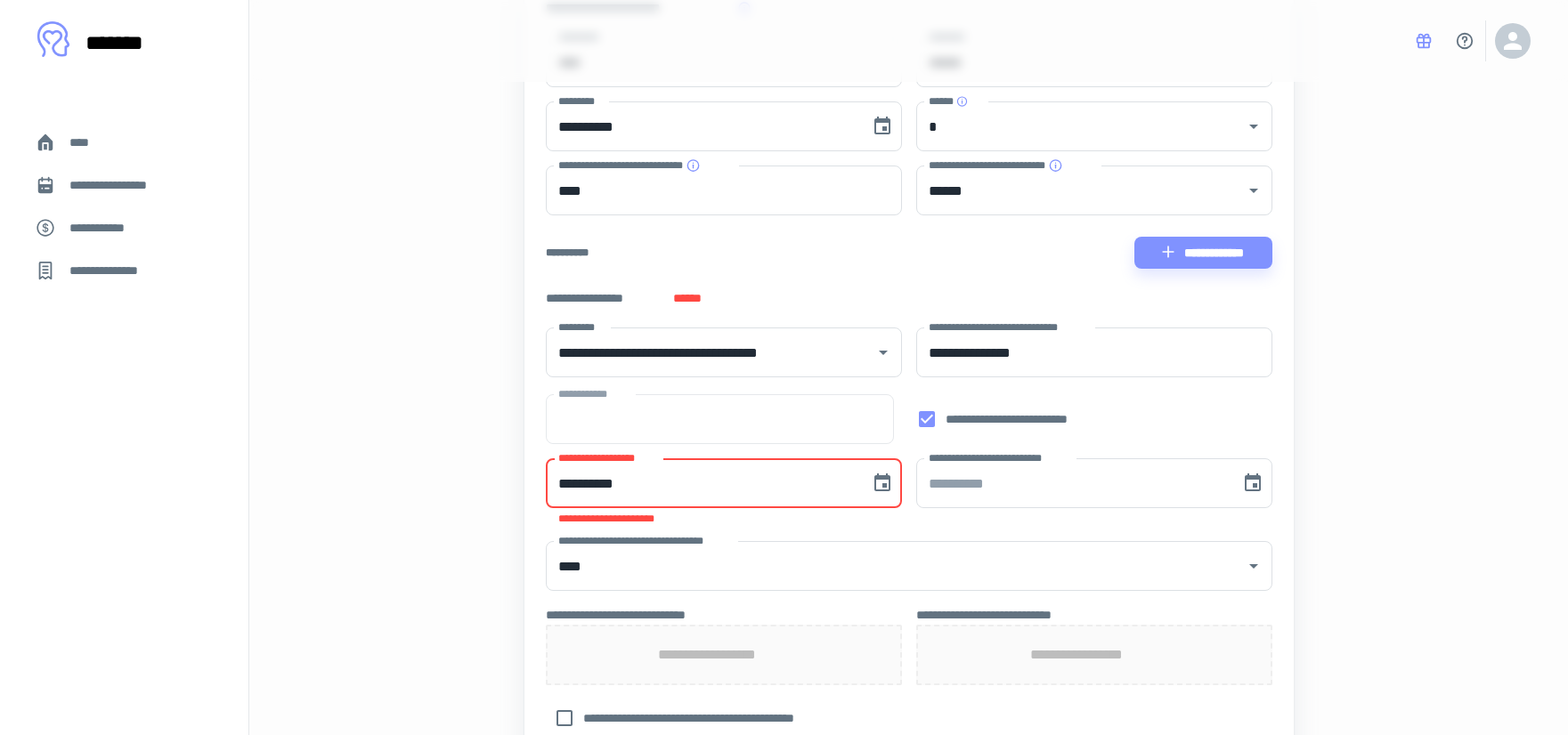click on "**********" at bounding box center (702, 483) 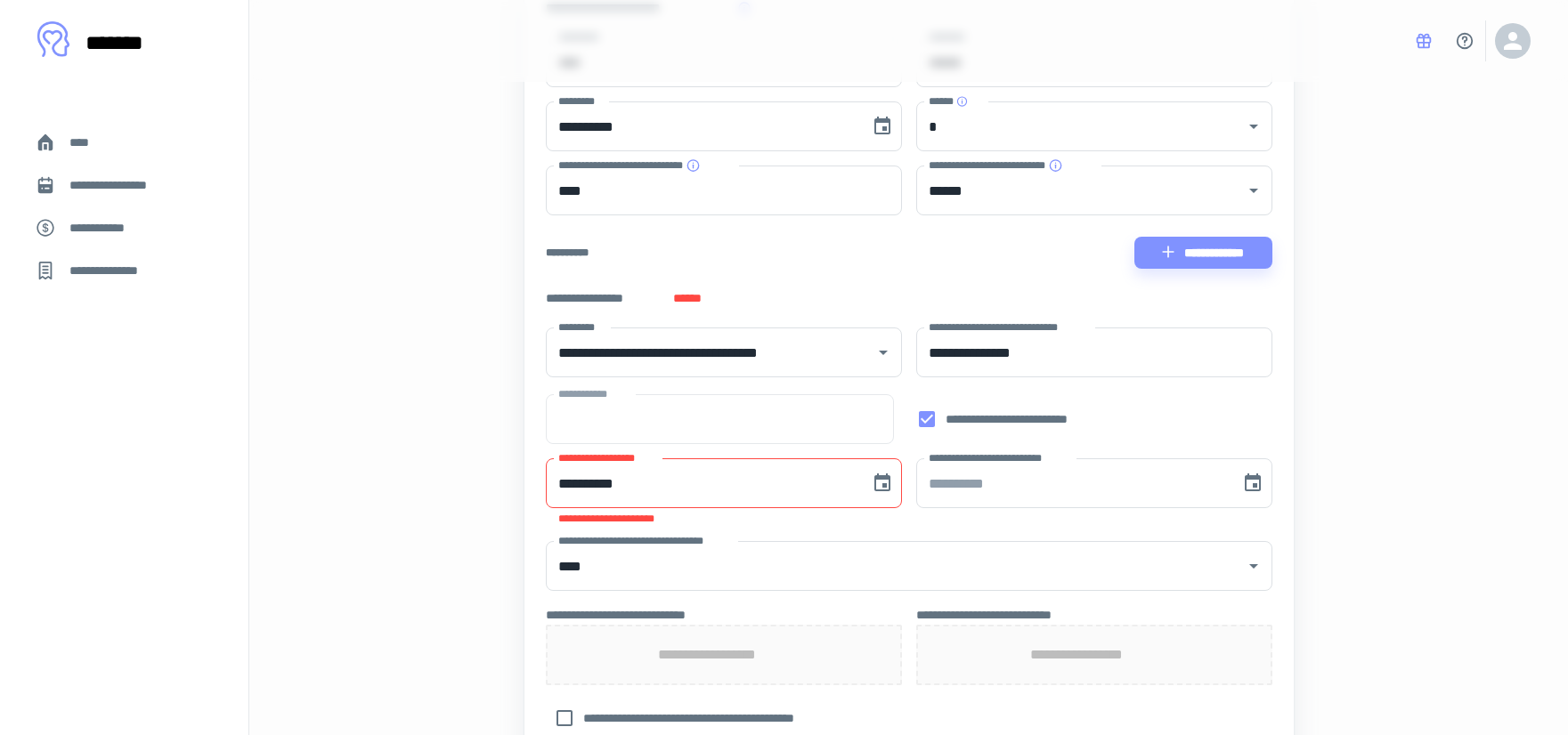 type 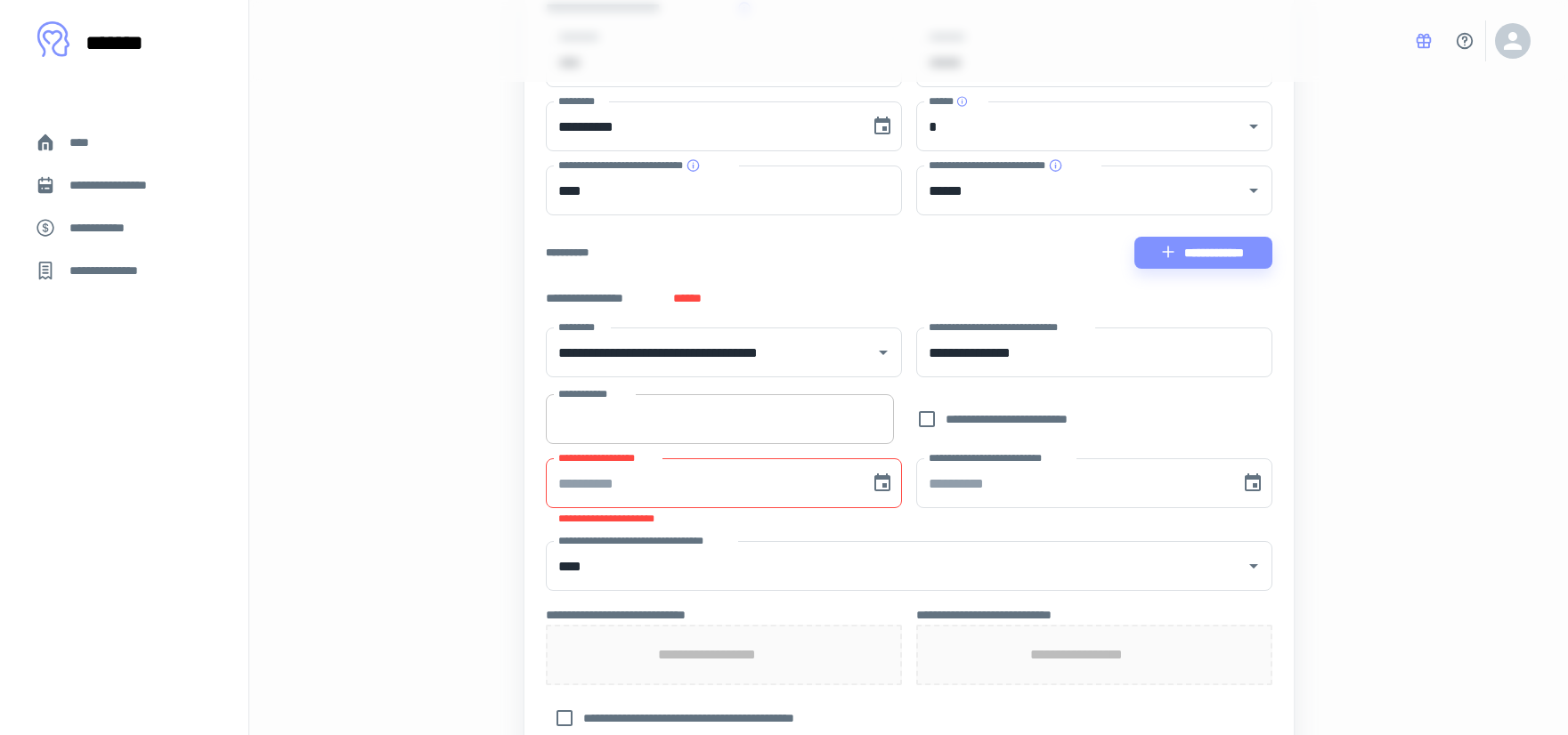 click on "**********" at bounding box center [720, 419] 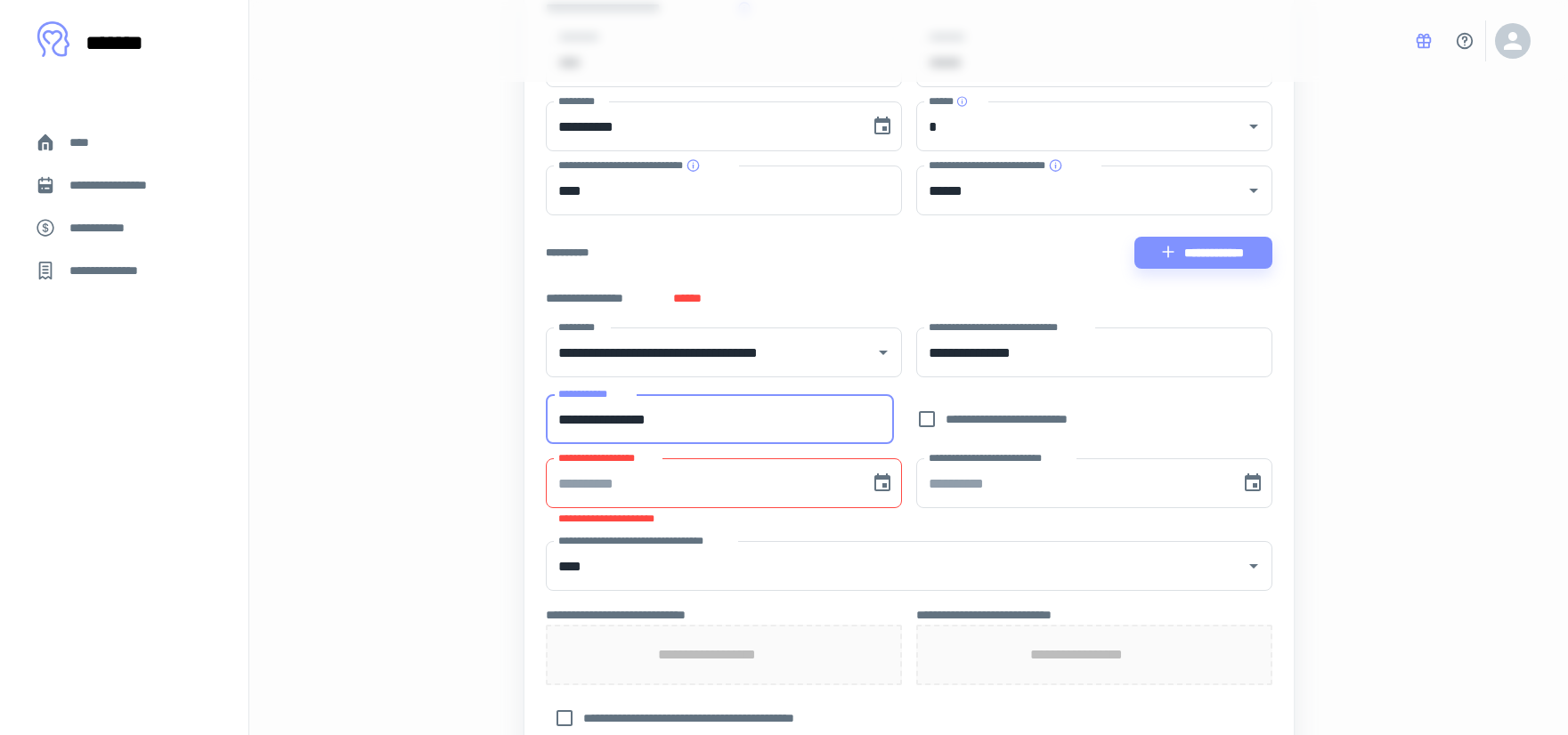 type on "**********" 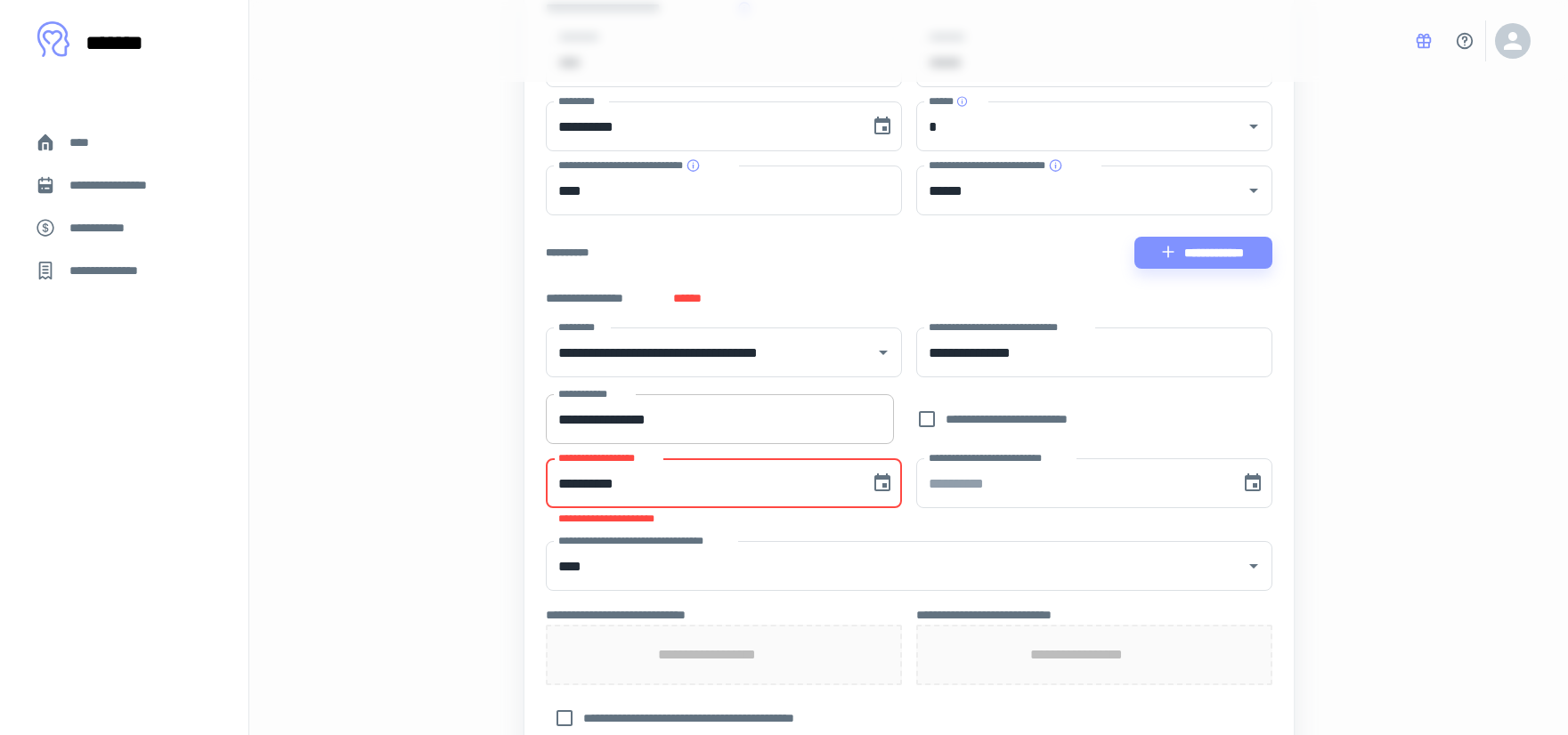 type on "**********" 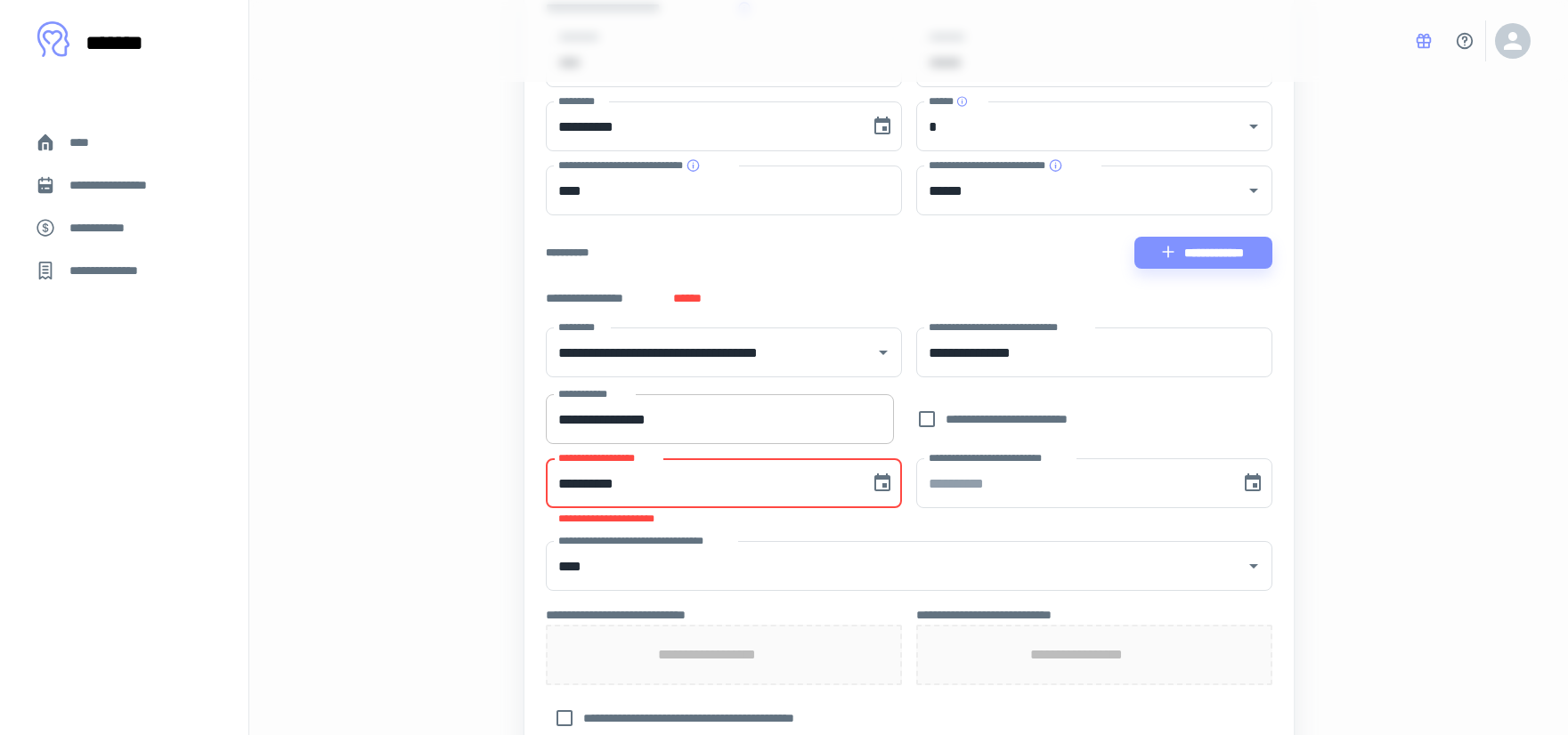 type 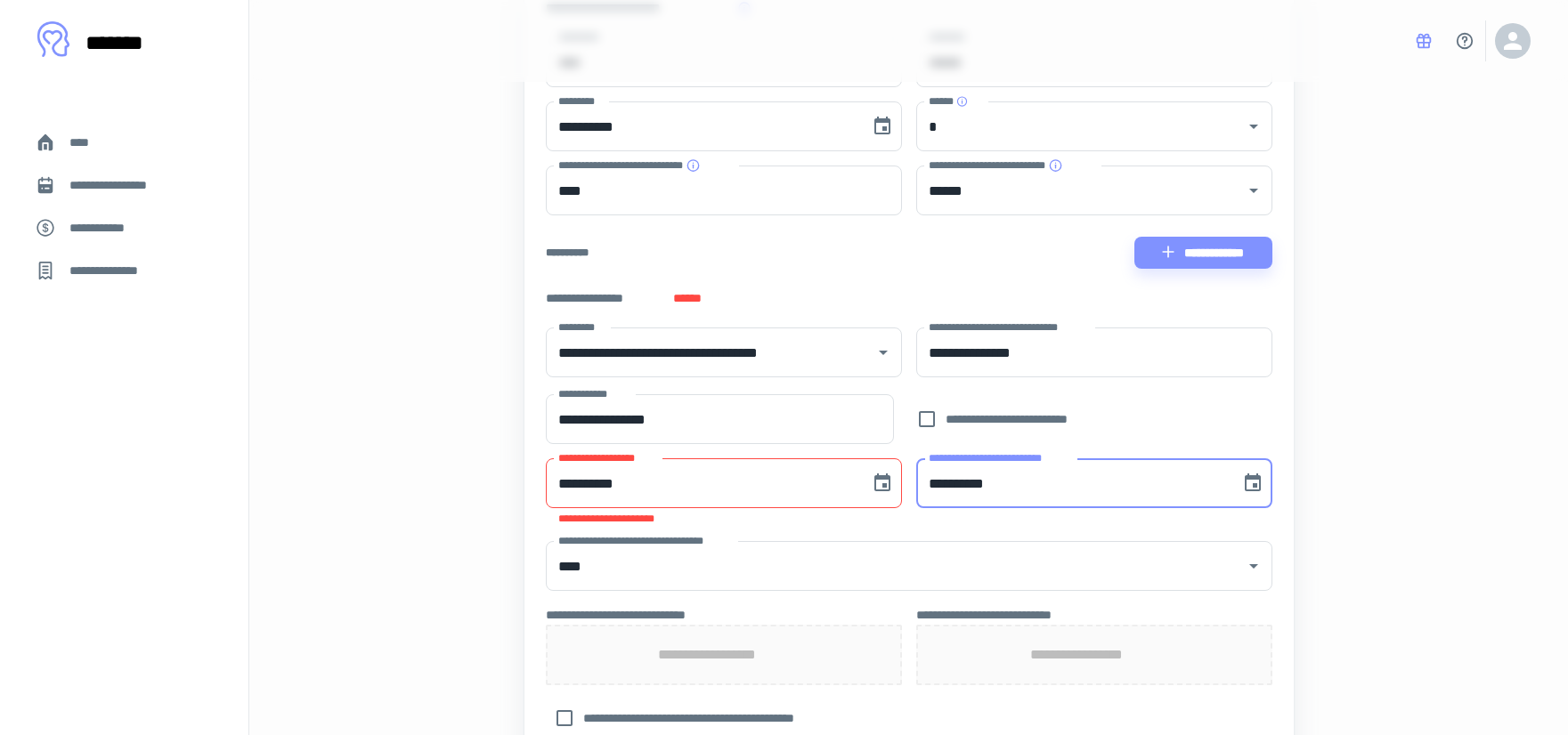 type on "**********" 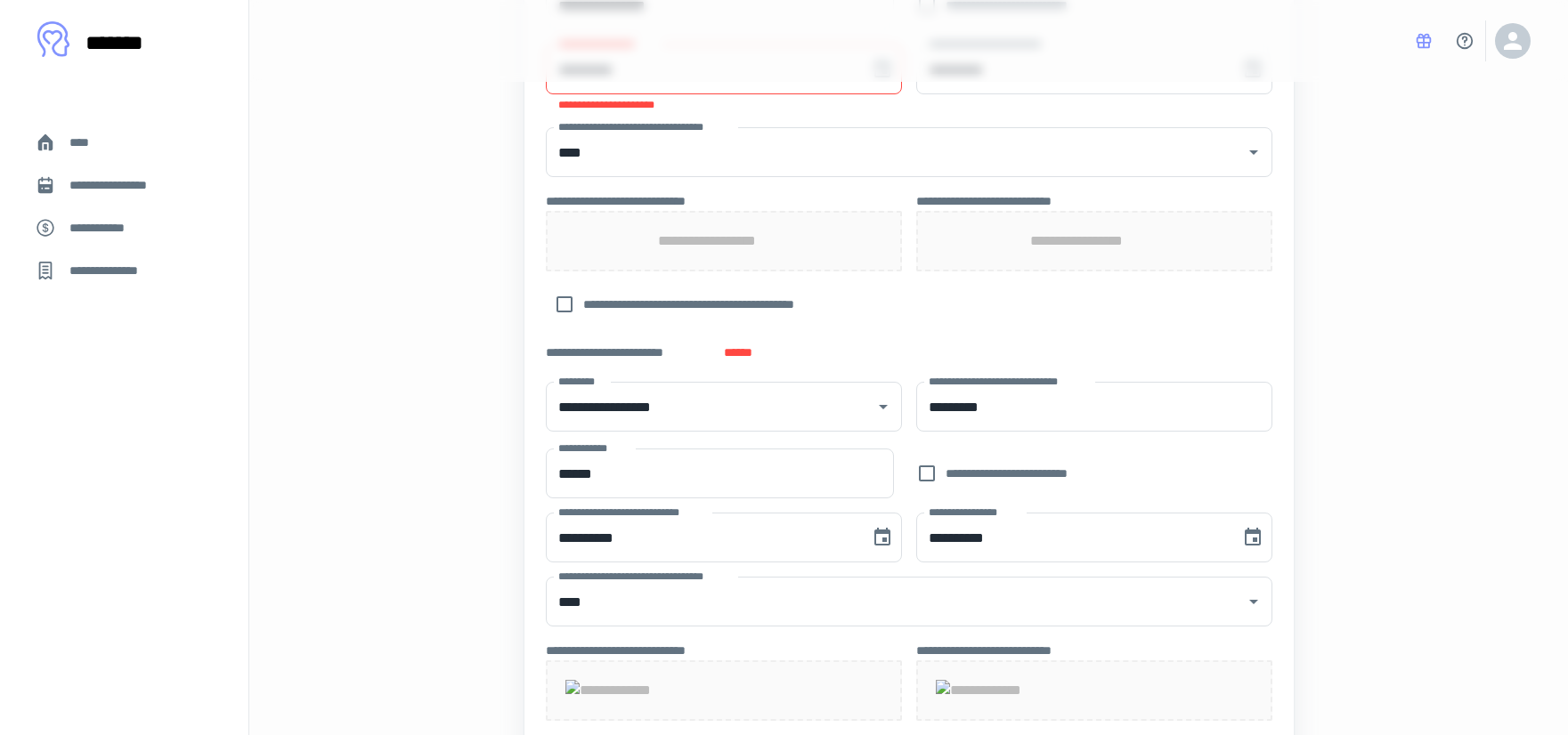 scroll, scrollTop: 623, scrollLeft: 0, axis: vertical 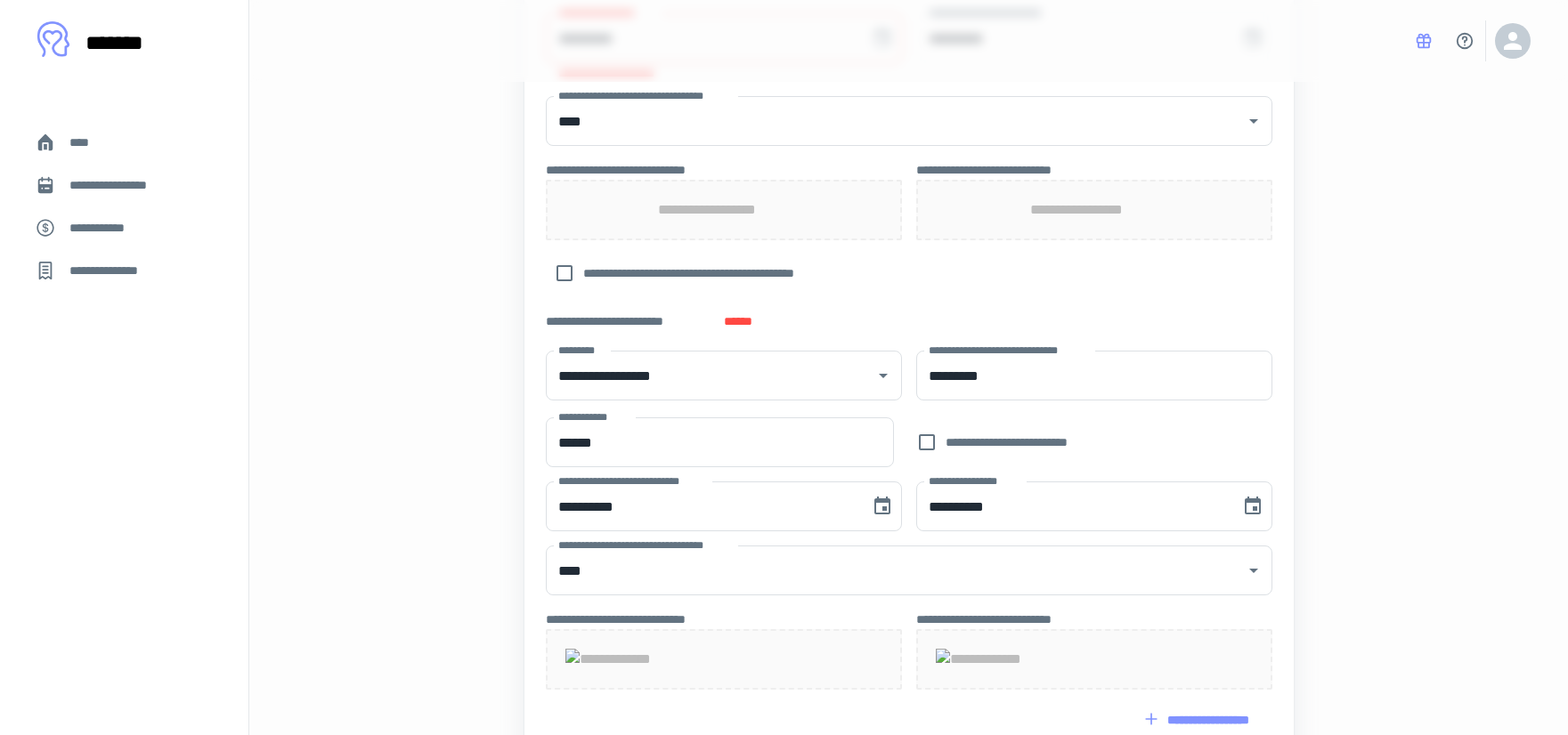 click on "******" at bounding box center (738, 321) 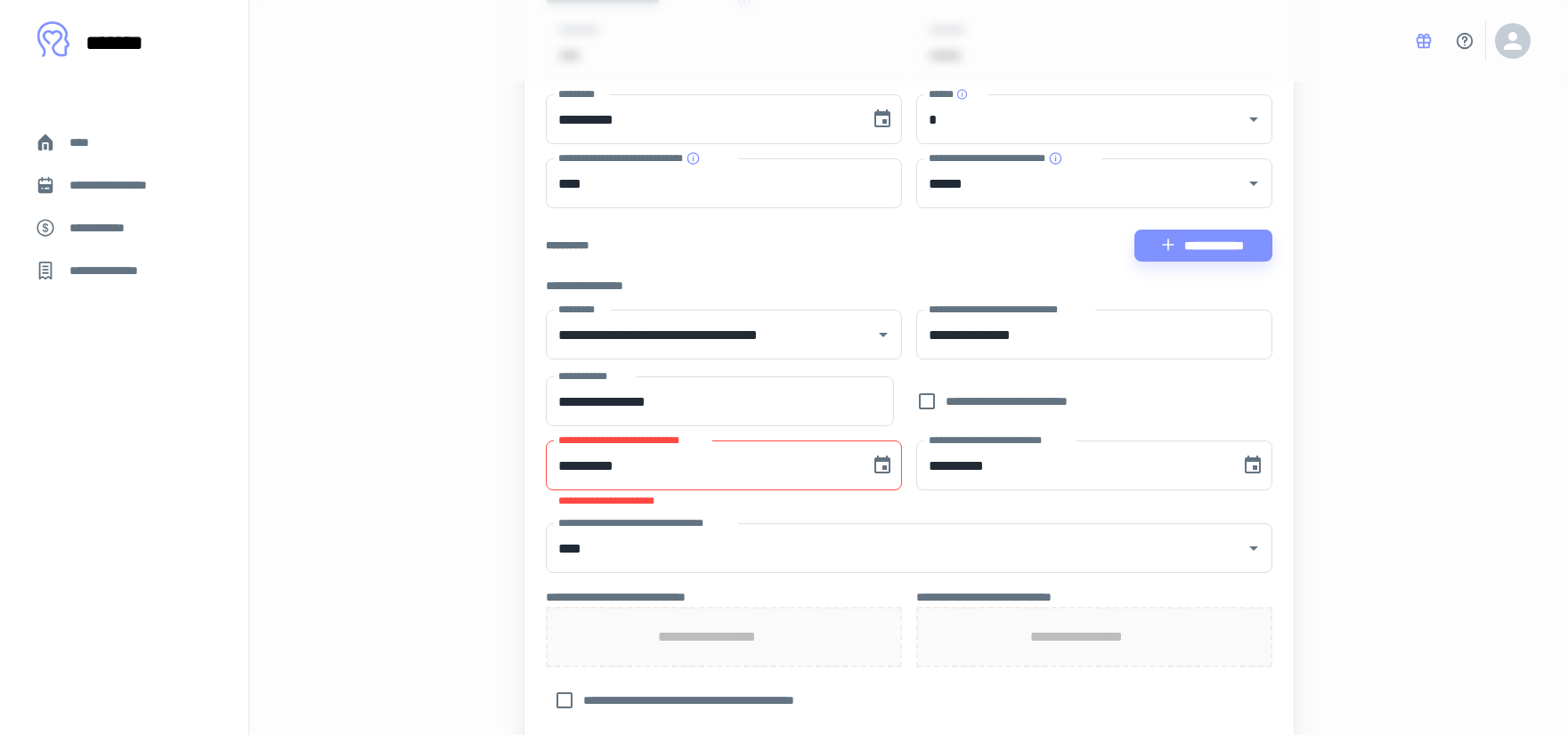scroll, scrollTop: 178, scrollLeft: 0, axis: vertical 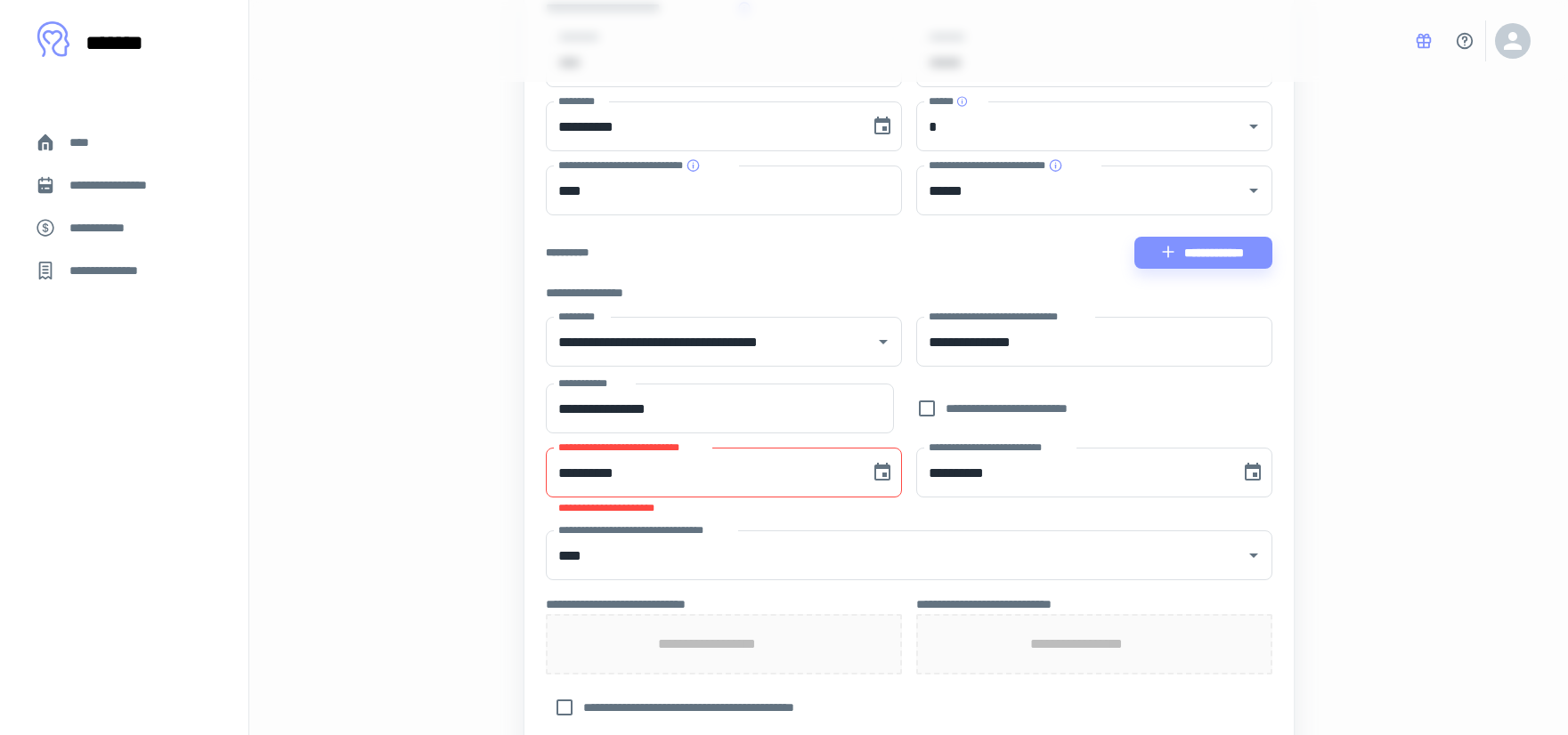 click on "**********" at bounding box center (702, 472) 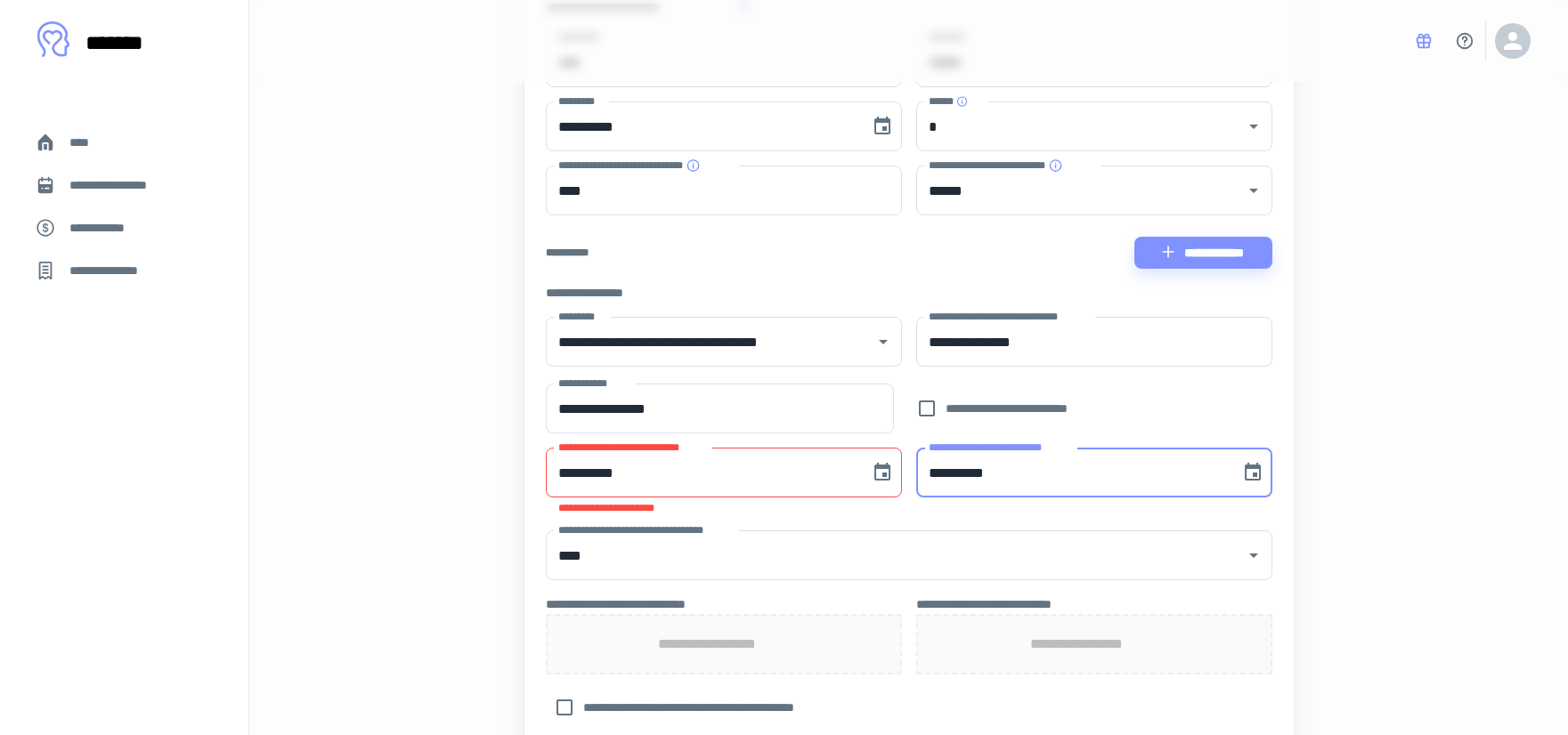 click on "**********" at bounding box center (1072, 472) 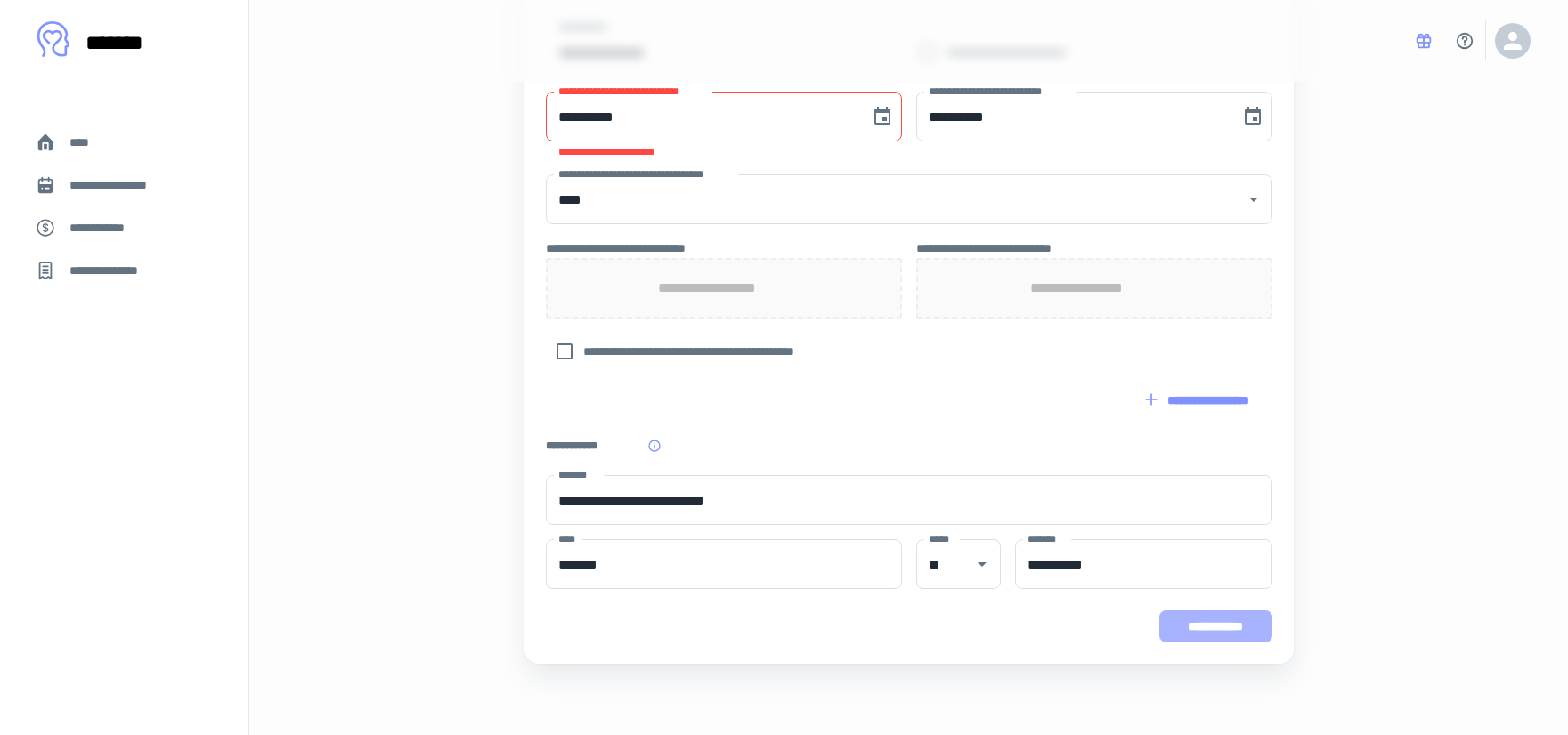 click on "**********" at bounding box center [1215, 626] 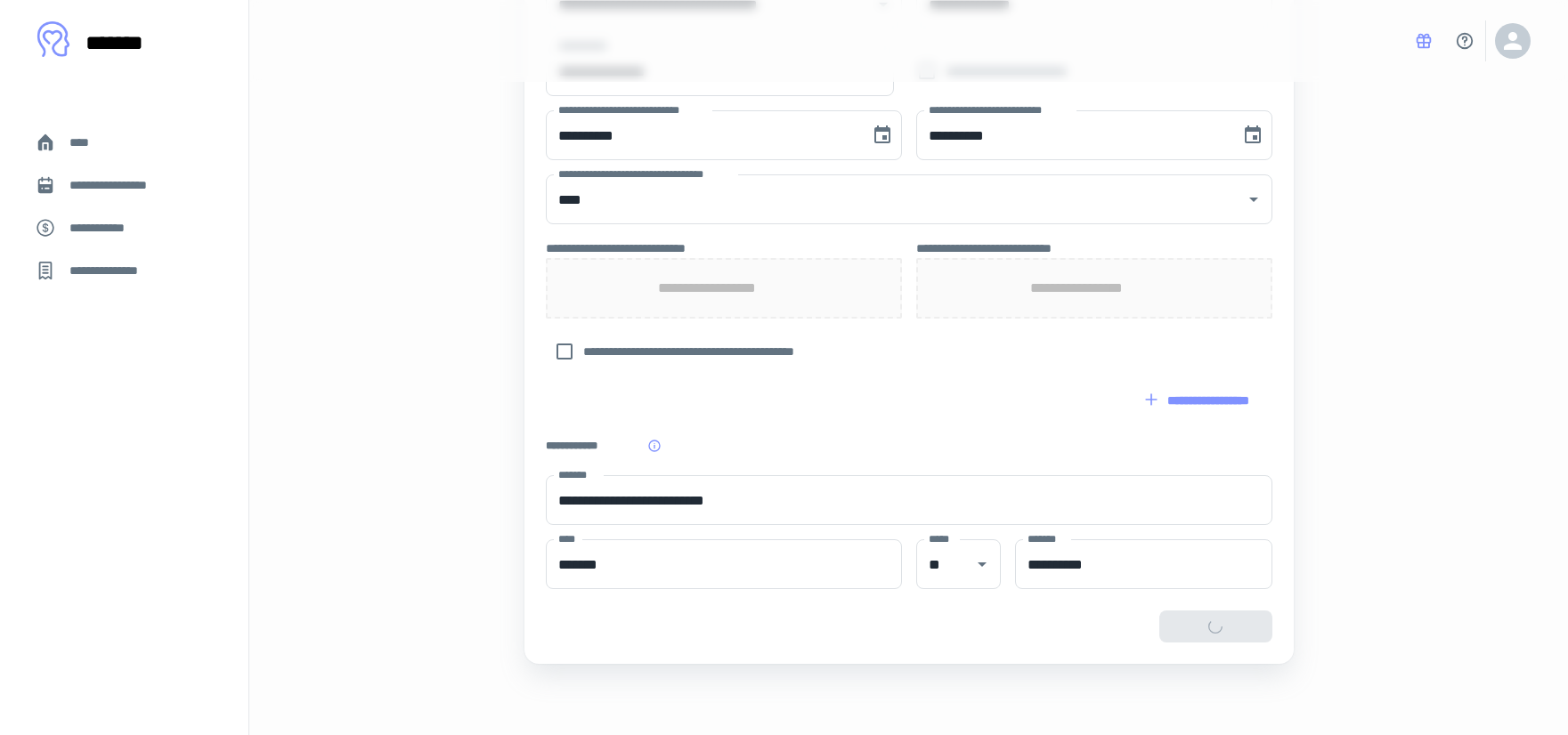 scroll, scrollTop: 534, scrollLeft: 0, axis: vertical 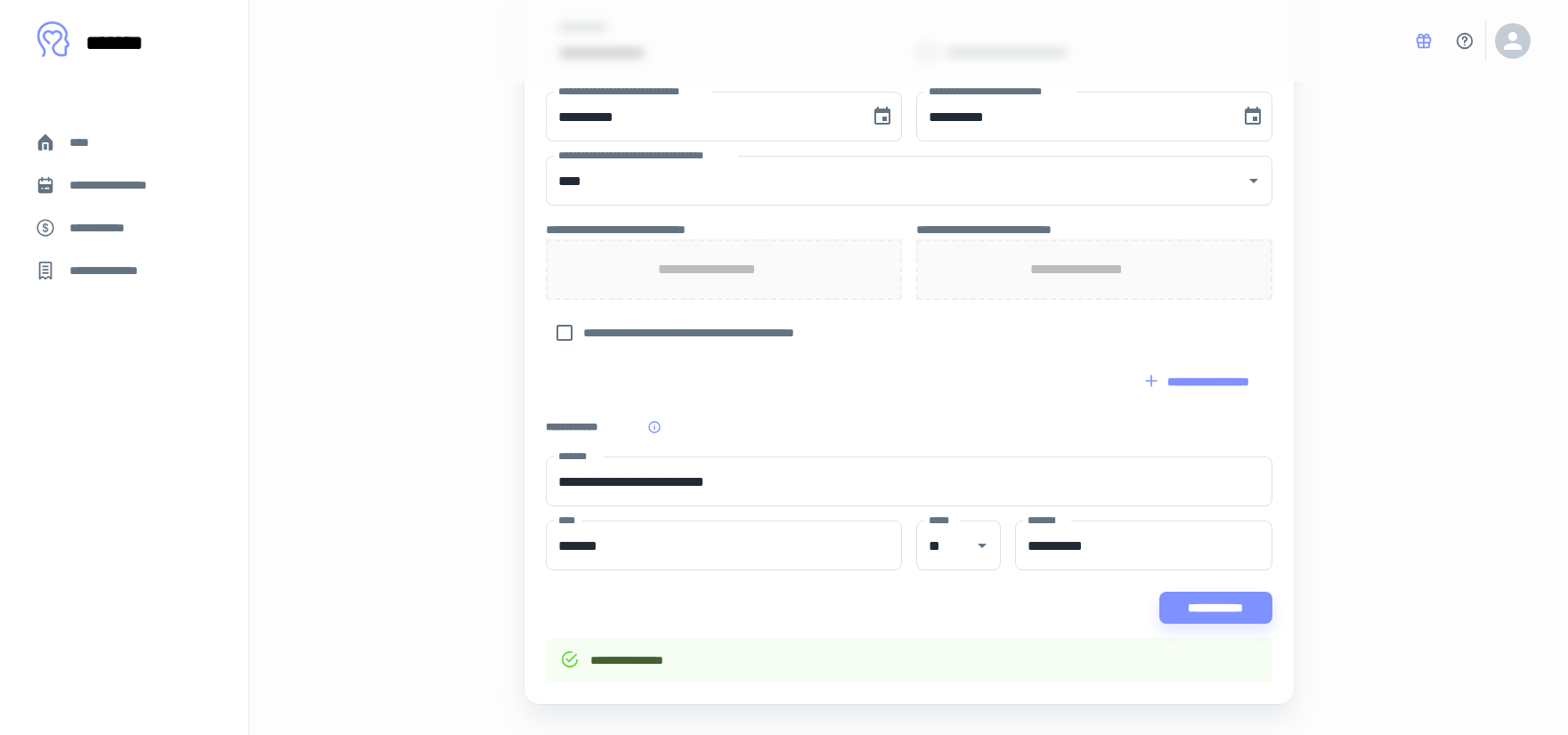 drag, startPoint x: 490, startPoint y: 399, endPoint x: 594, endPoint y: 432, distance: 109.11004 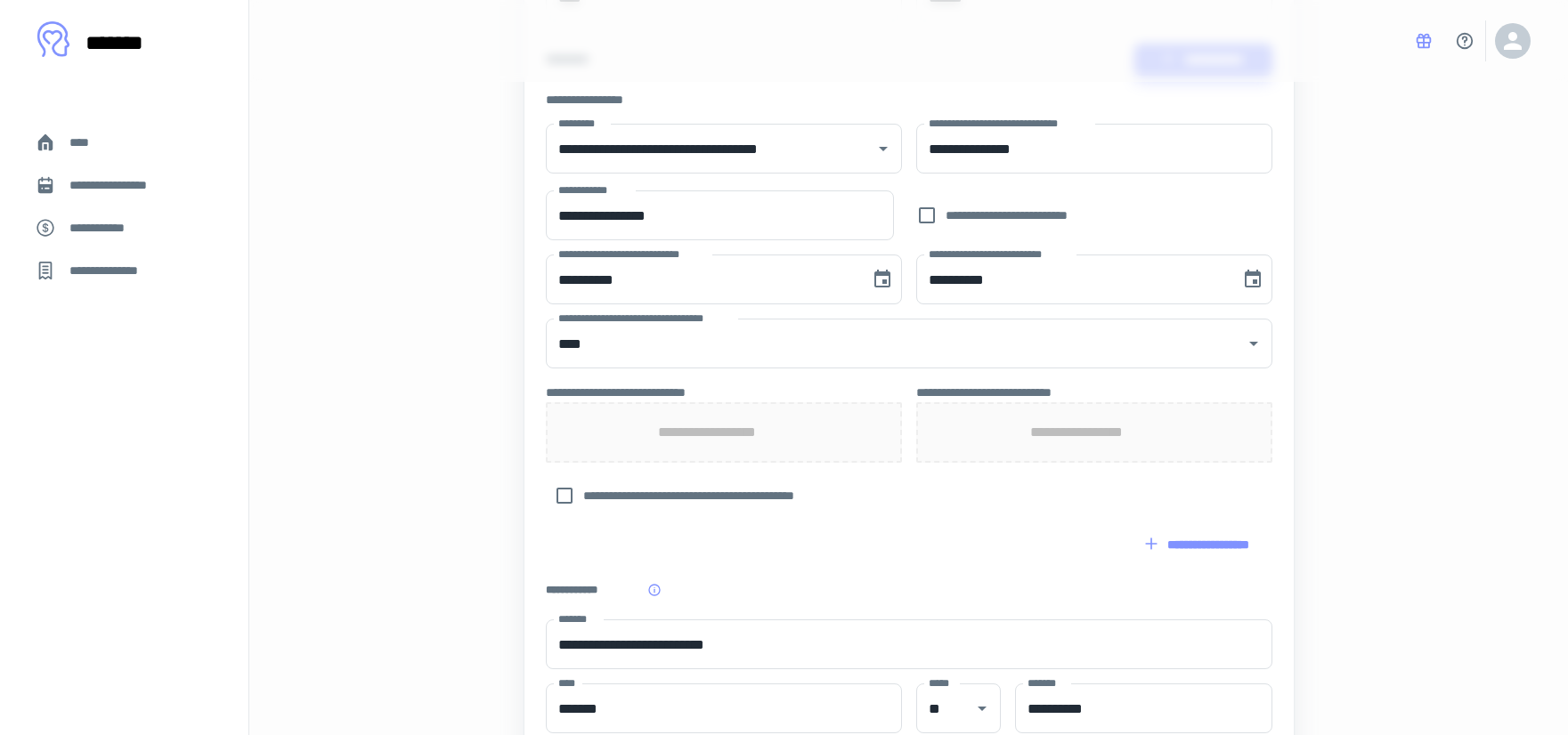 scroll, scrollTop: 574, scrollLeft: 0, axis: vertical 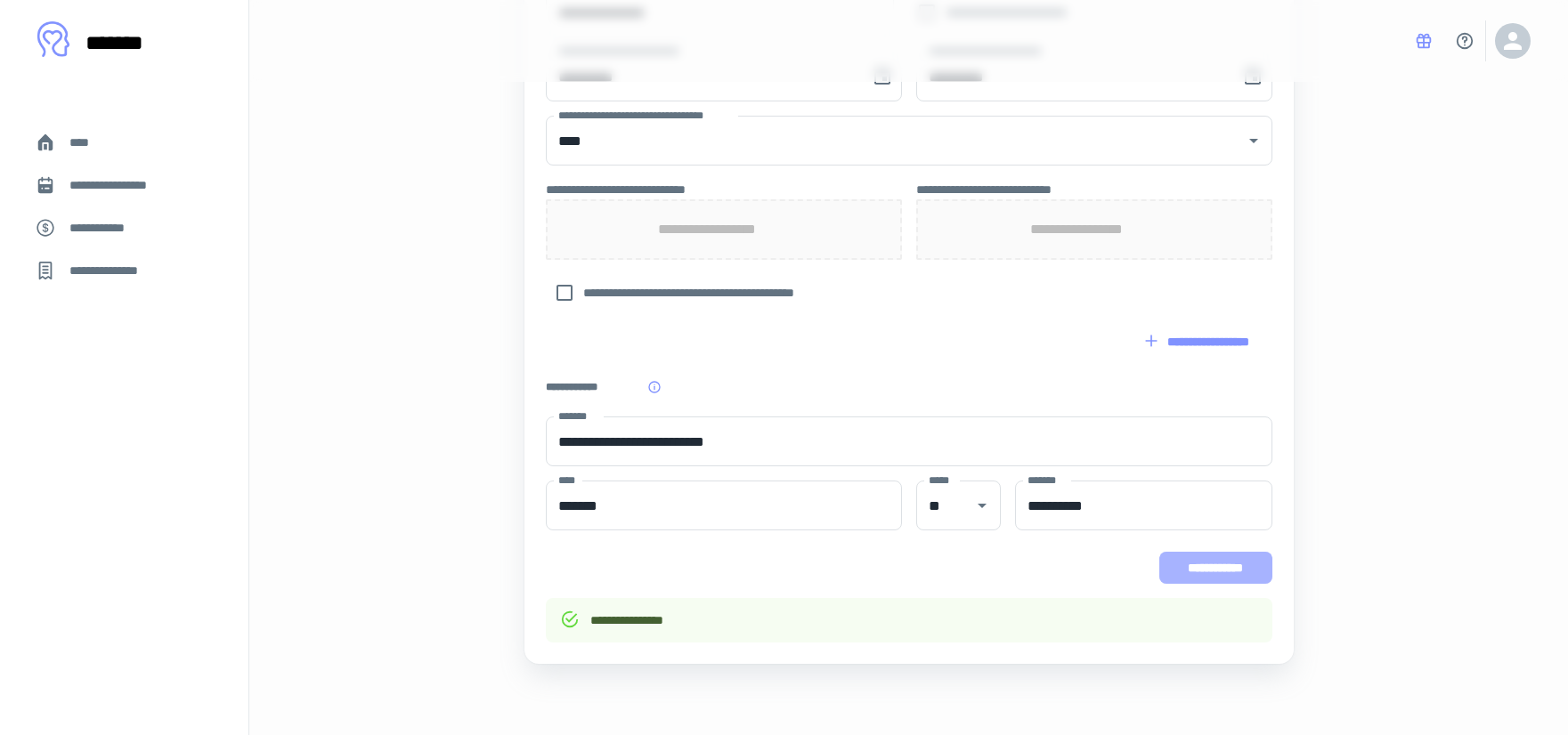 click on "**********" at bounding box center (1215, 568) 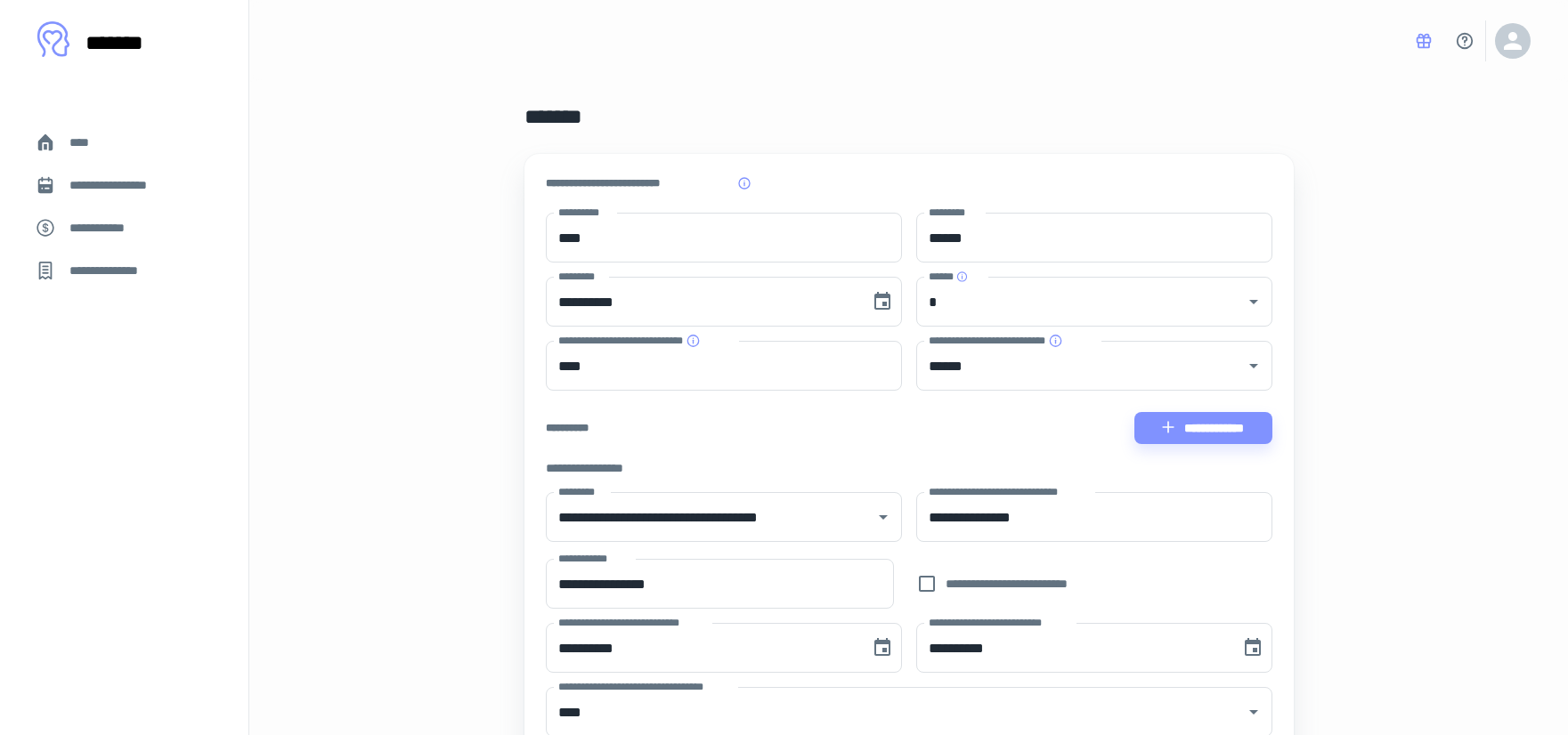 scroll, scrollTop: 0, scrollLeft: 0, axis: both 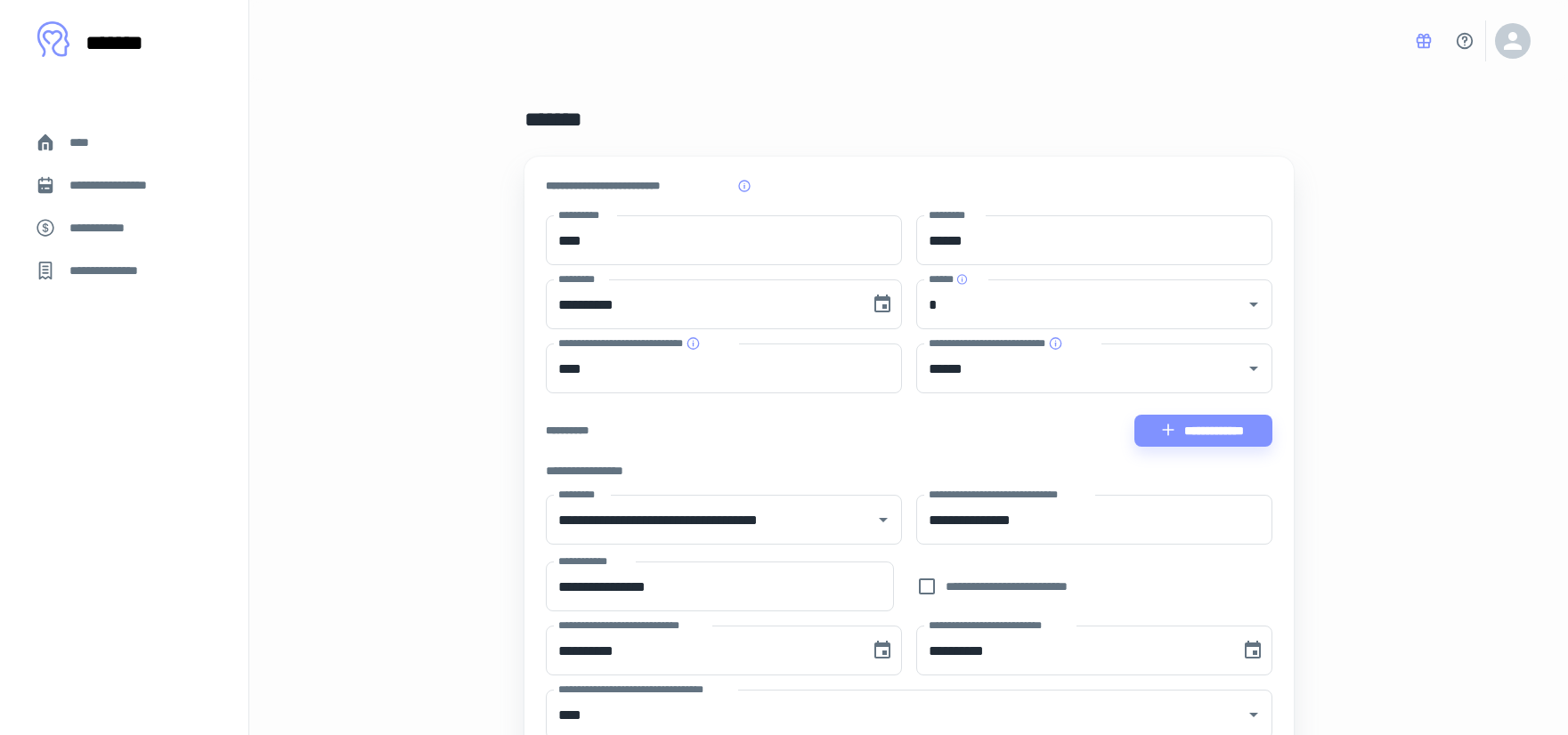 click on "[FIRST] [LAST] [PHONE] [EMAIL] [ADDRESS] [CITY] [STATE] [ZIP] [COUNTRY] [SSN] [DLN] [CC] [DOB] [AGE]" at bounding box center [909, 670] 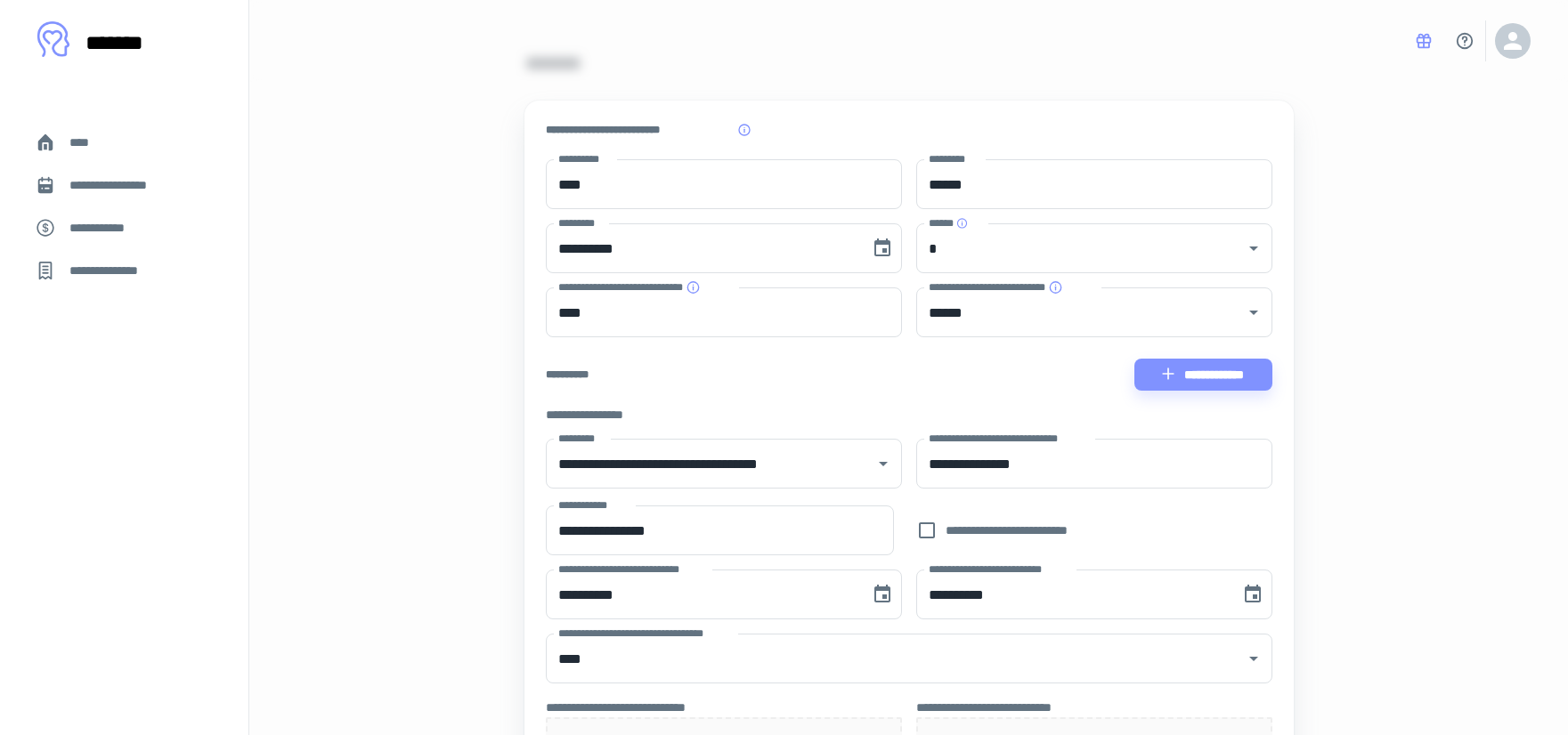 scroll, scrollTop: 0, scrollLeft: 0, axis: both 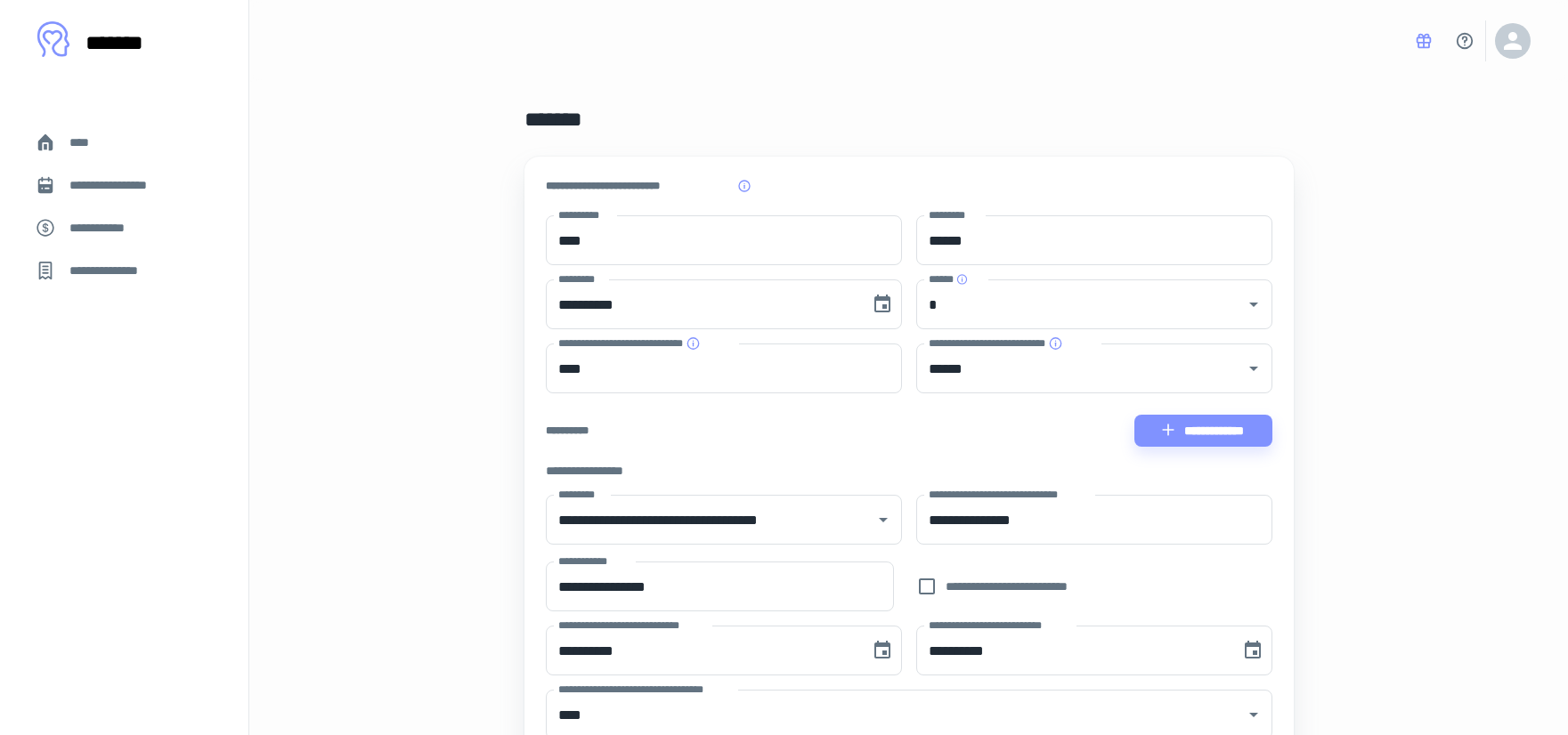 click on "****" at bounding box center [86, 142] 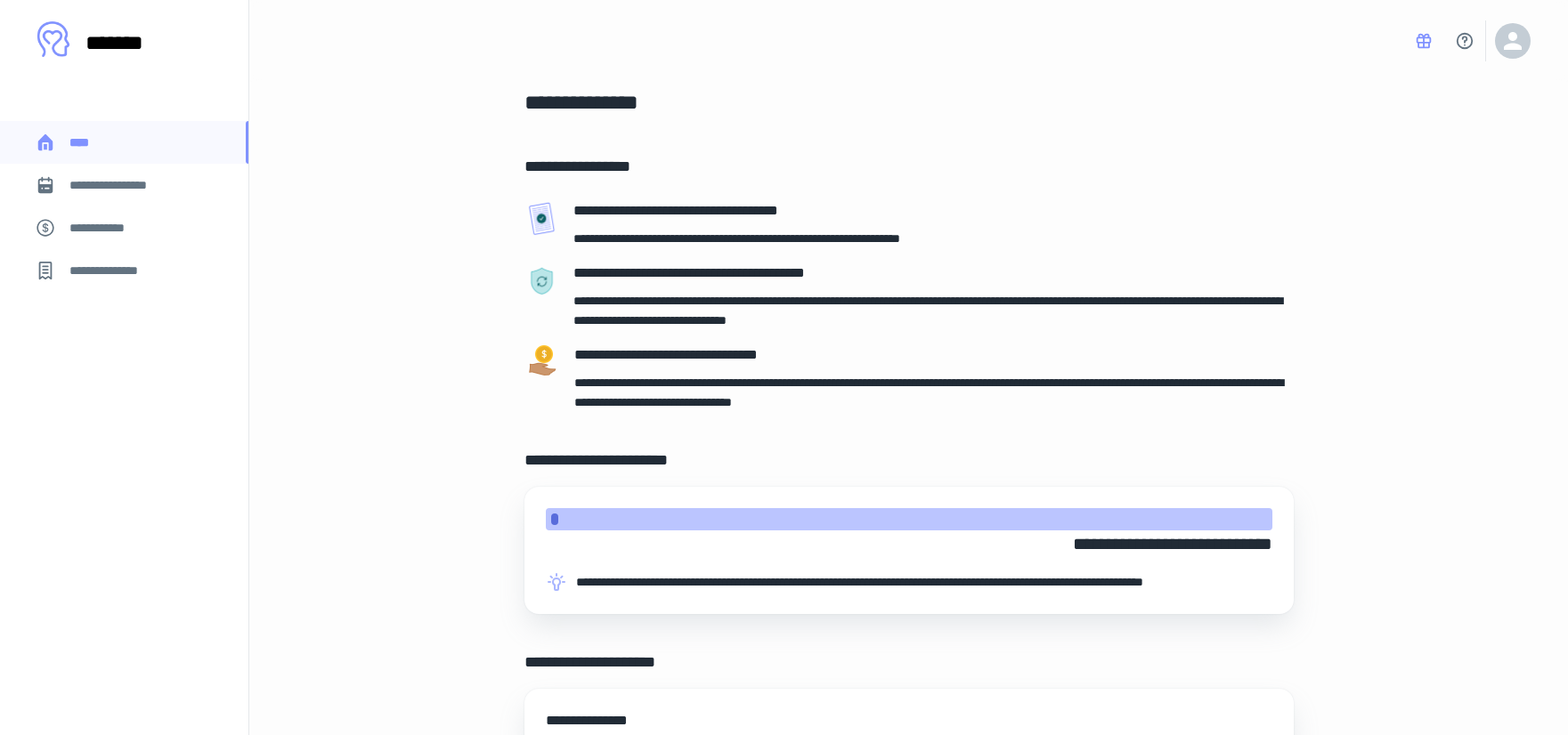 scroll, scrollTop: 0, scrollLeft: 0, axis: both 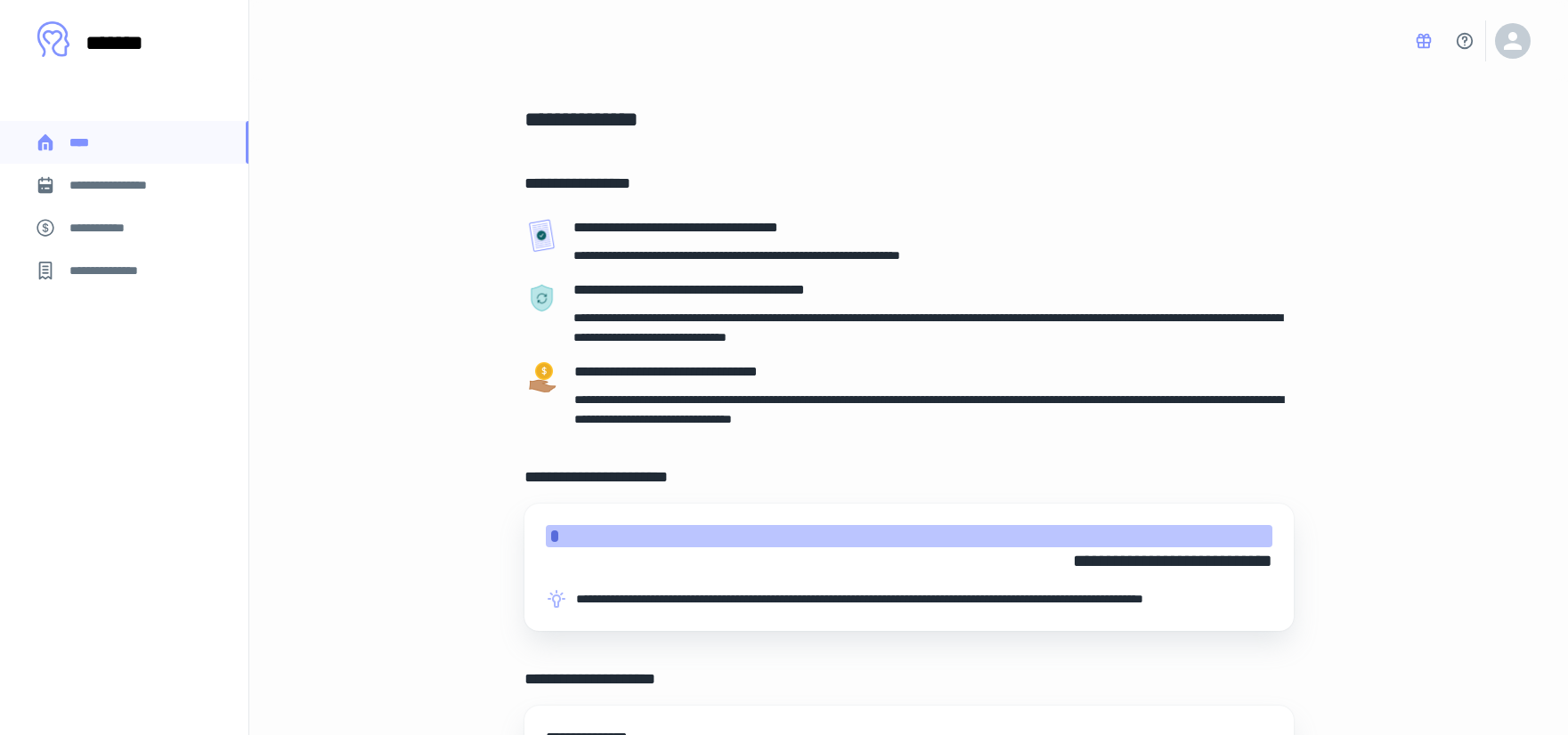 click on "**********" at bounding box center [124, 228] 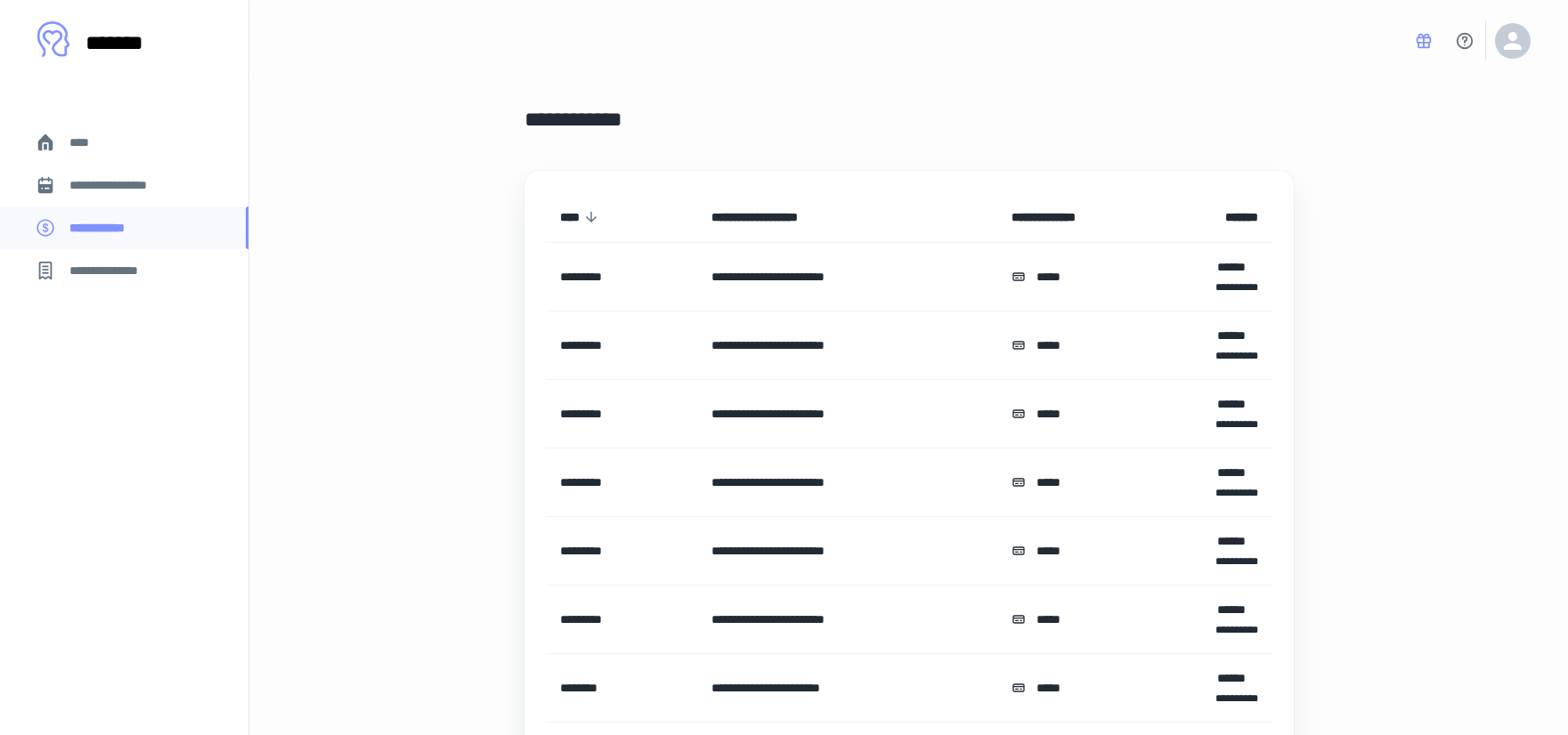 click on "**********" at bounding box center [124, 185] 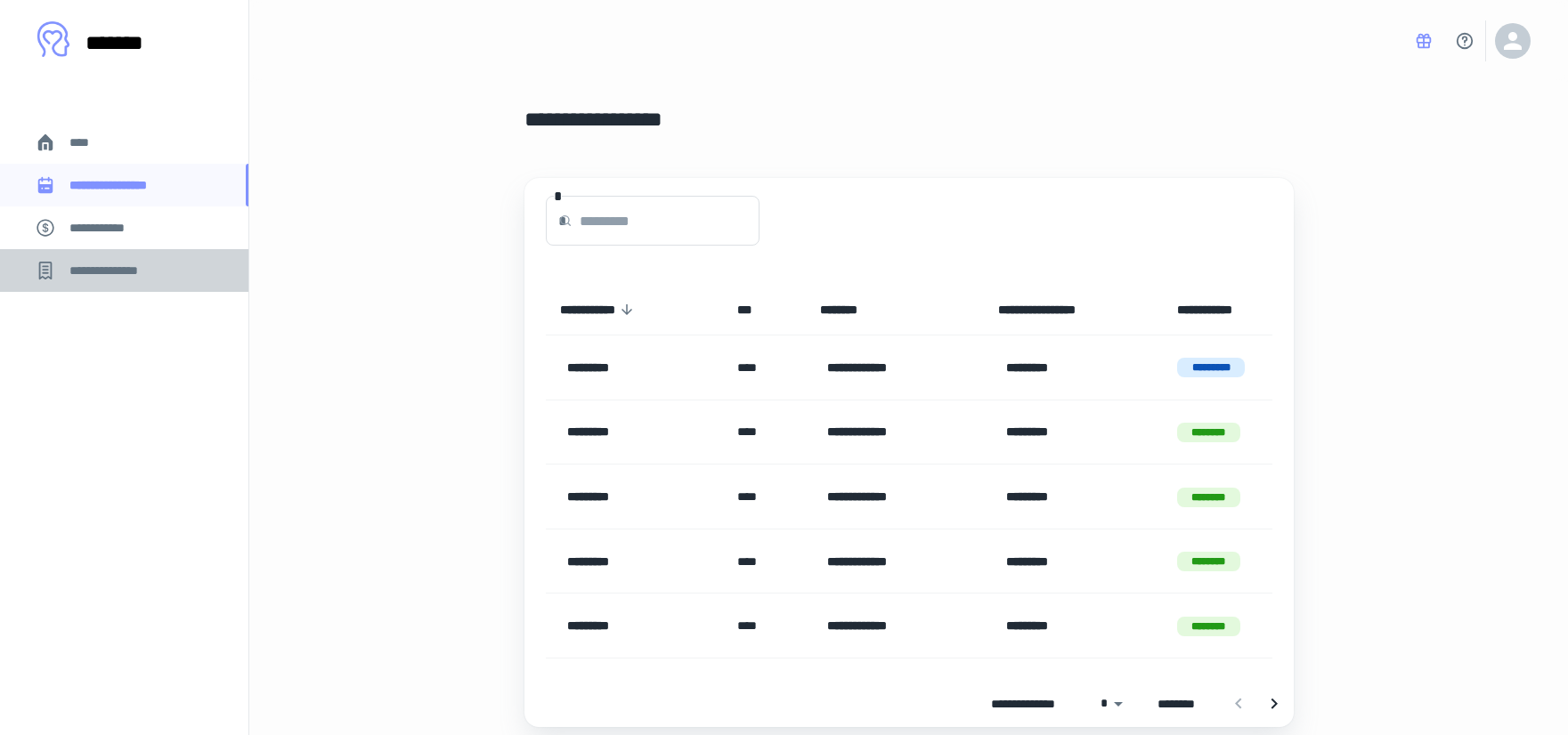 click on "**********" at bounding box center (124, 271) 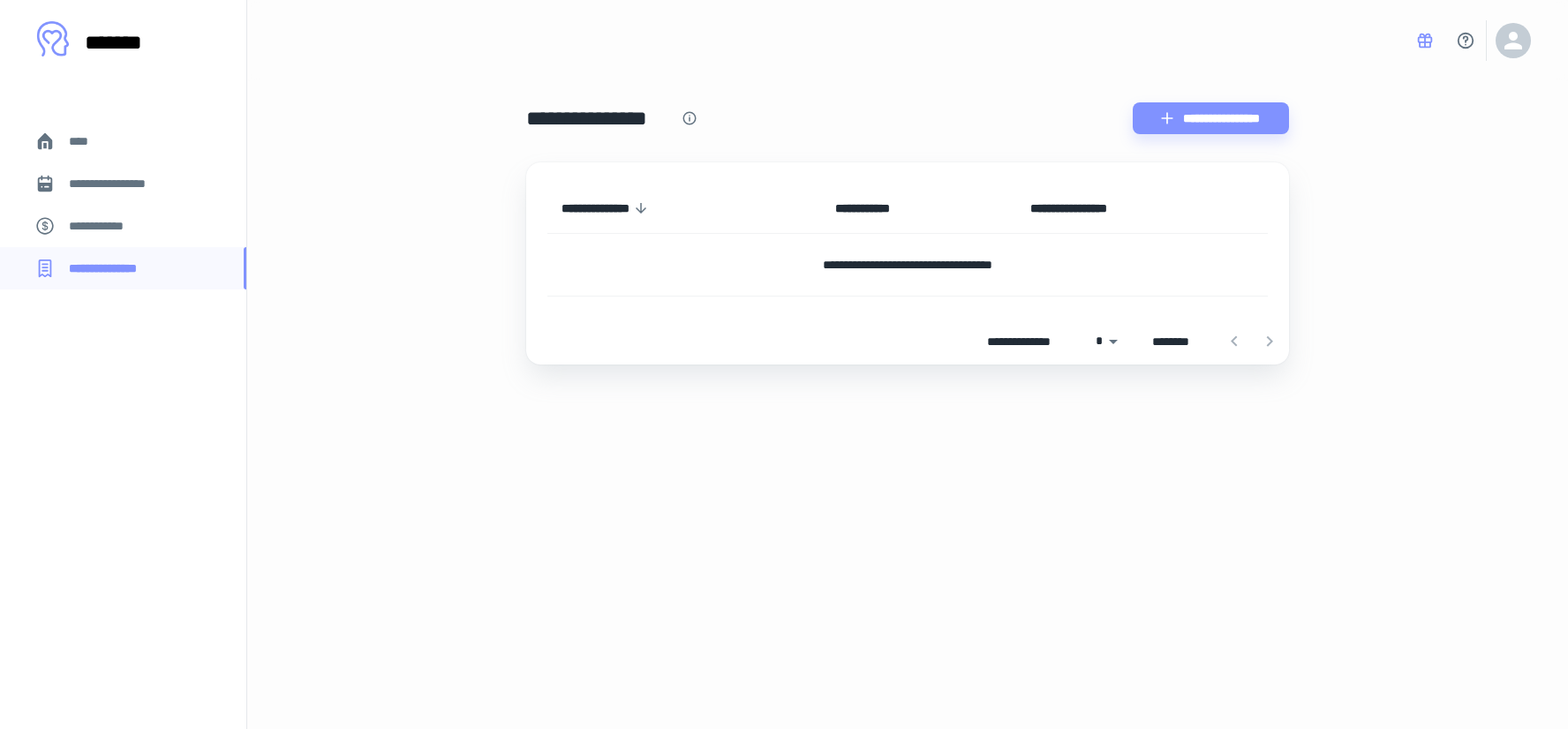 click on "**********" at bounding box center (123, 226) 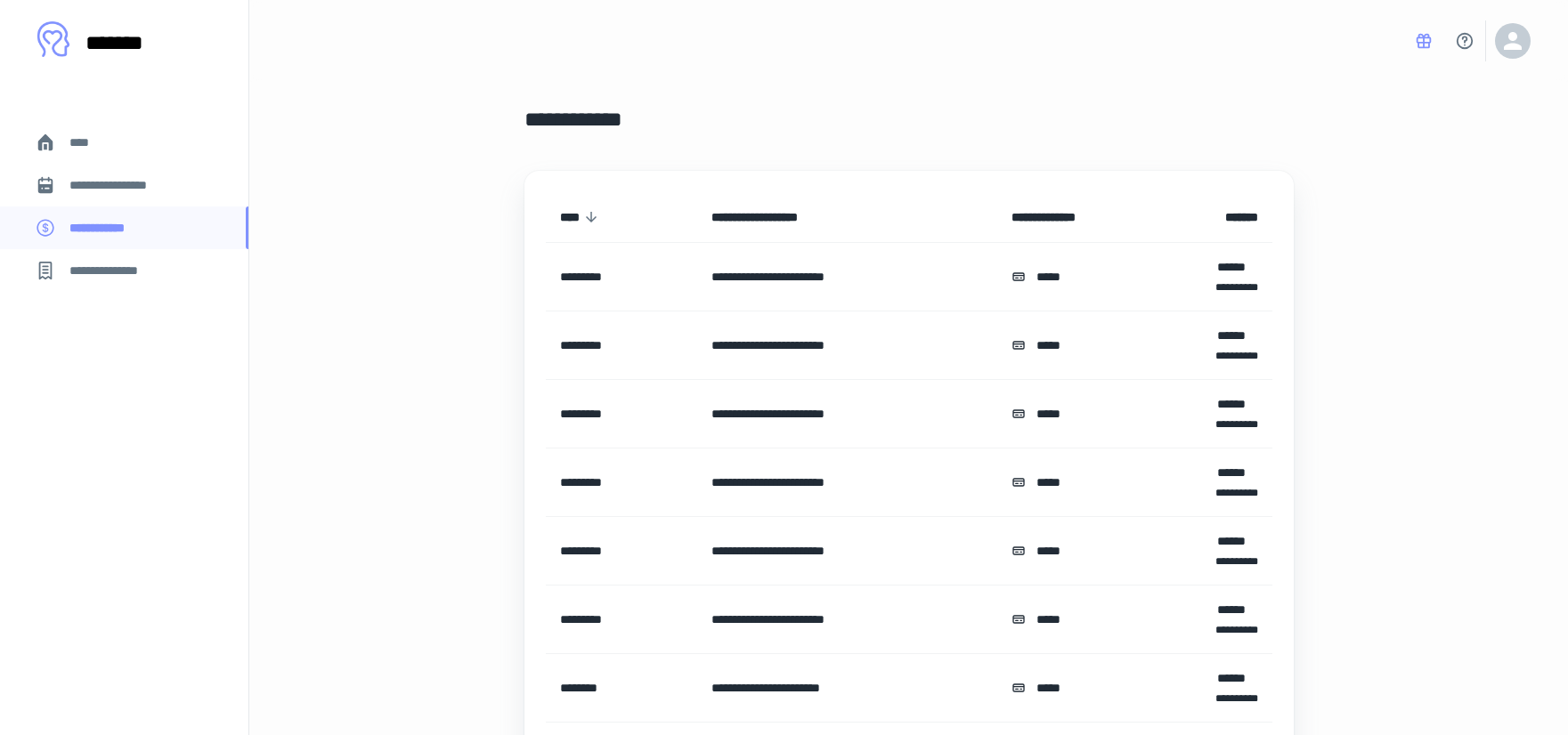 click on "****" at bounding box center (124, 142) 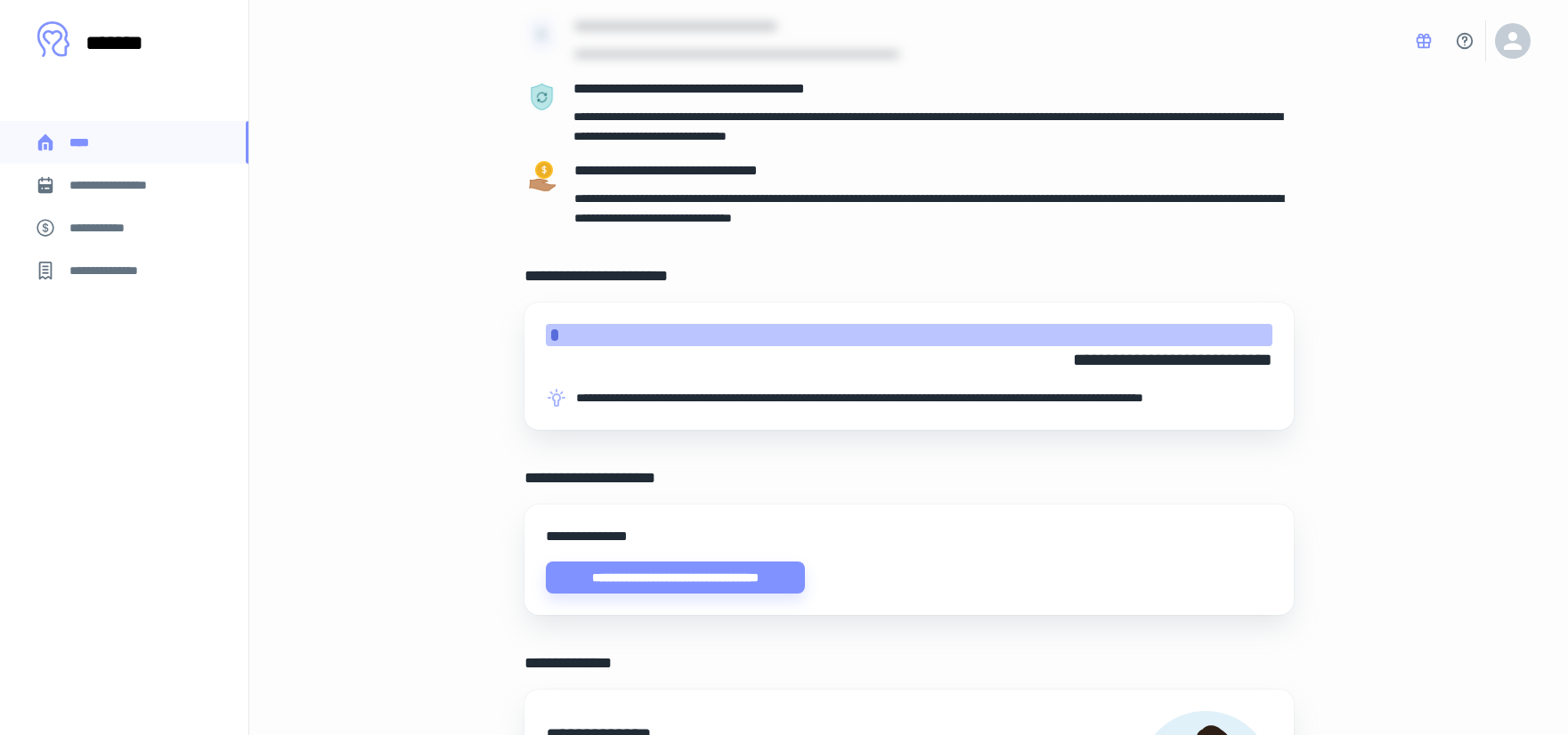 scroll, scrollTop: 0, scrollLeft: 0, axis: both 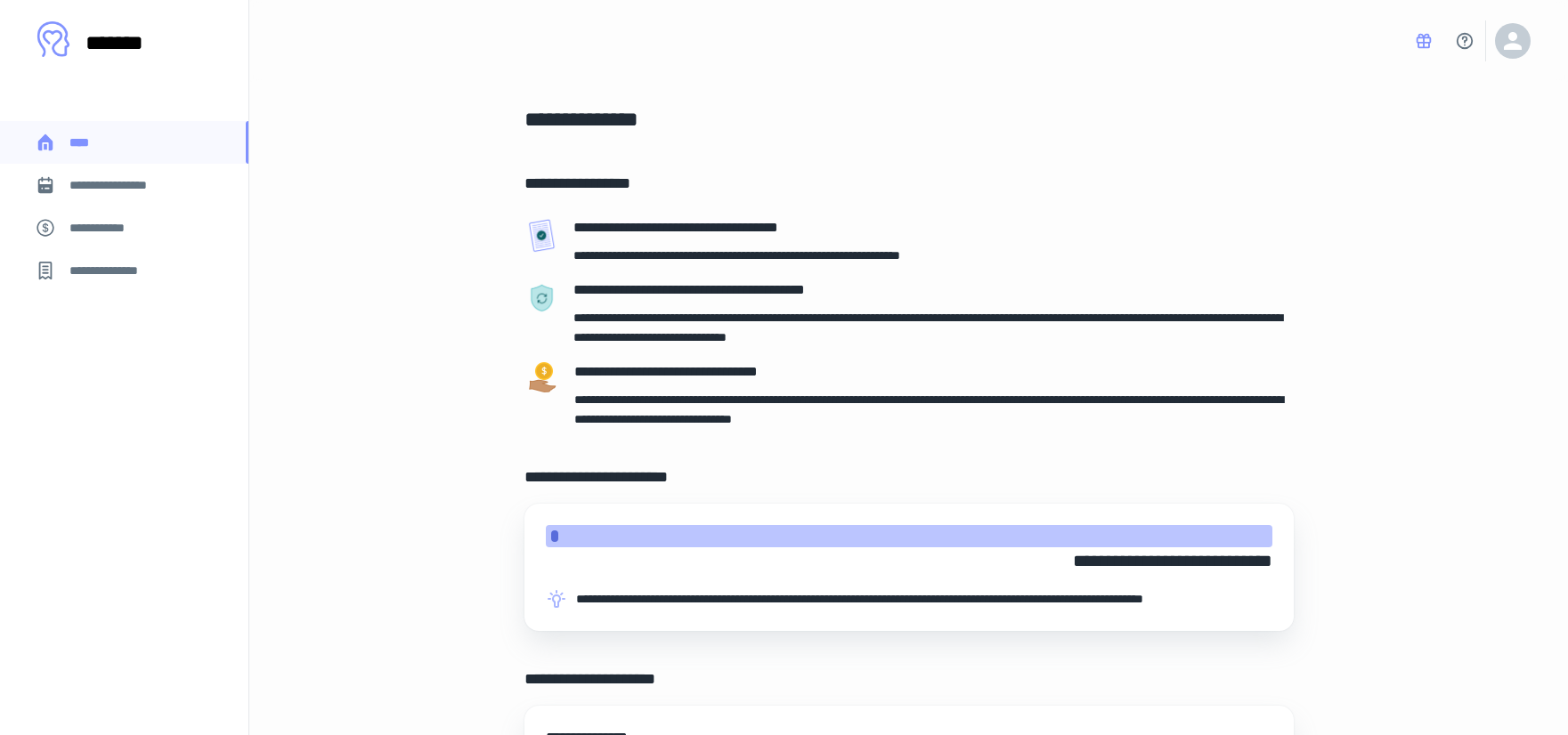 click on "[FIRST] [LAST] [PHONE] [EMAIL] [ADDRESS] [CITY] [STATE] [ZIP] [COUNTRY] [SSN] [DLN] [CC] [DOB] [AGE]" at bounding box center [909, 282] 